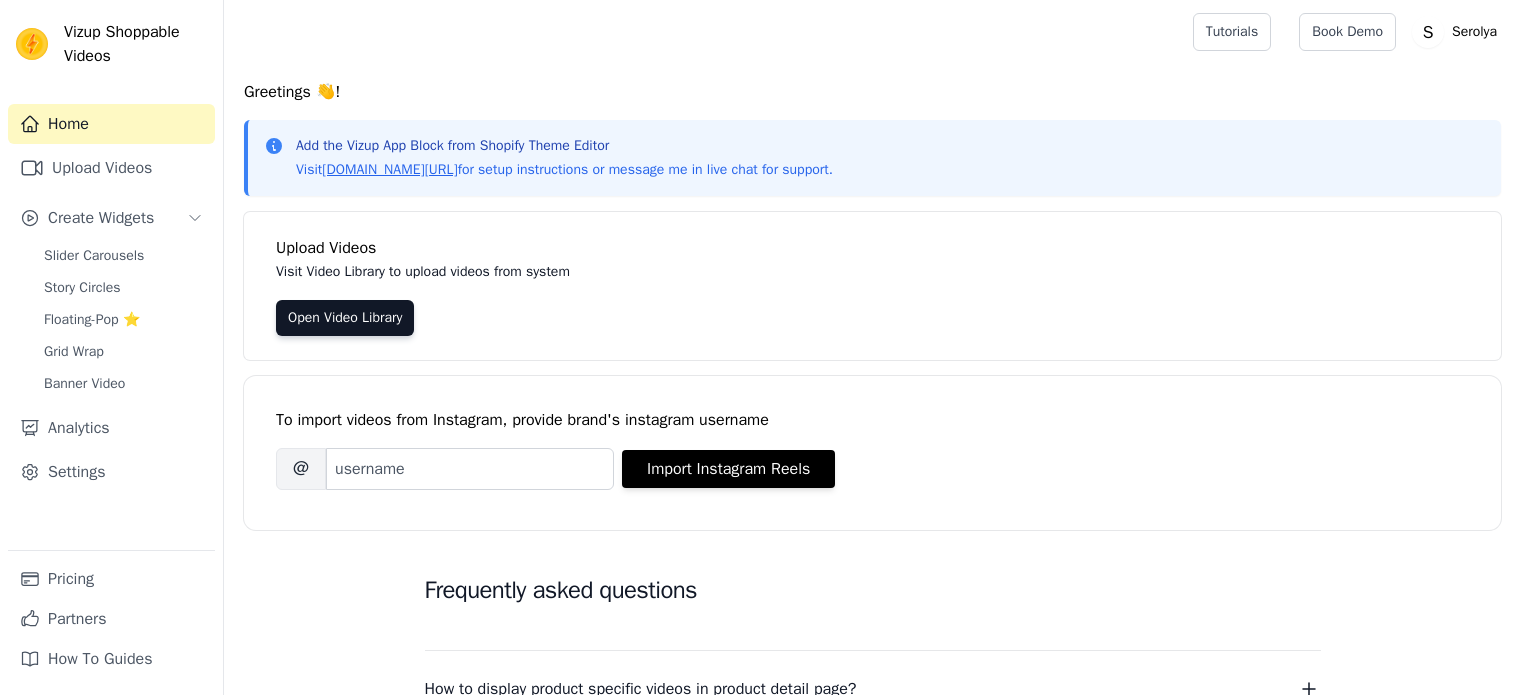 scroll, scrollTop: 0, scrollLeft: 0, axis: both 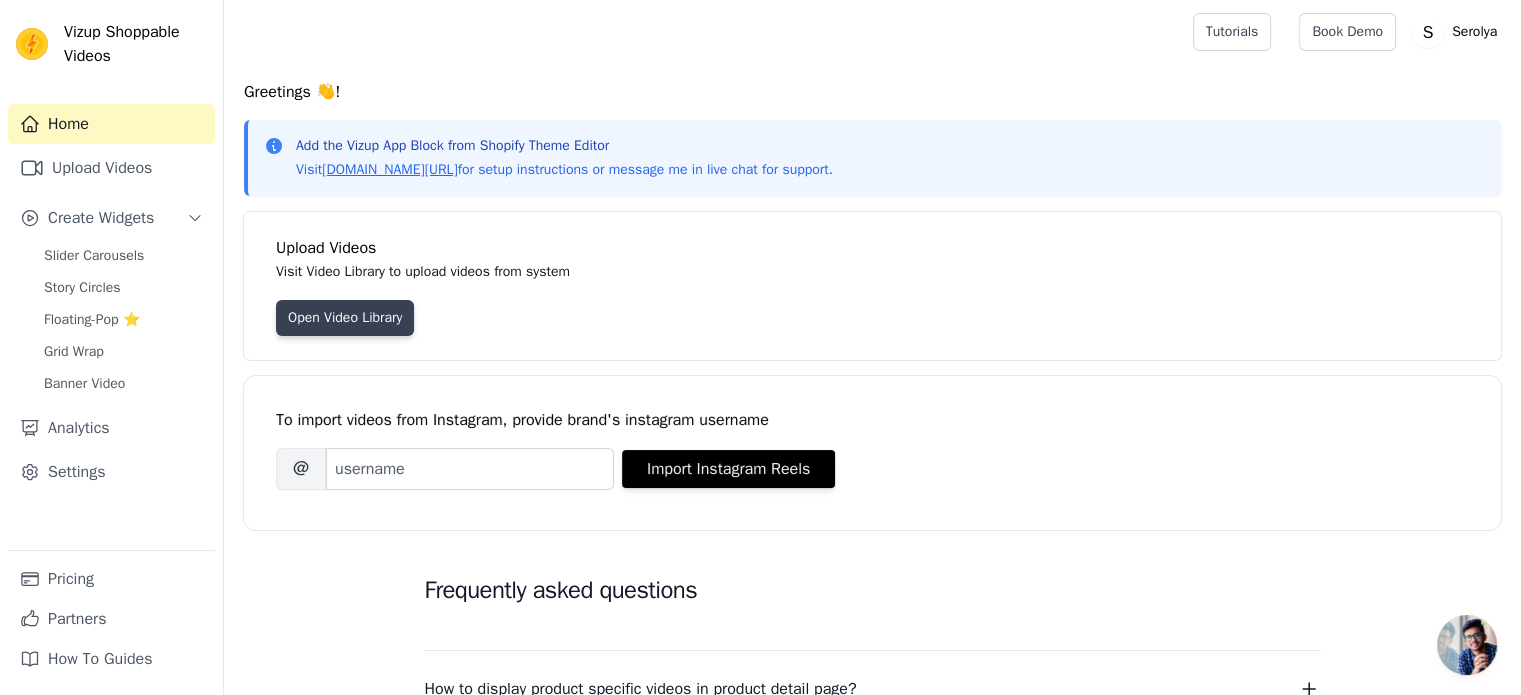 click on "Open Video Library" at bounding box center (345, 318) 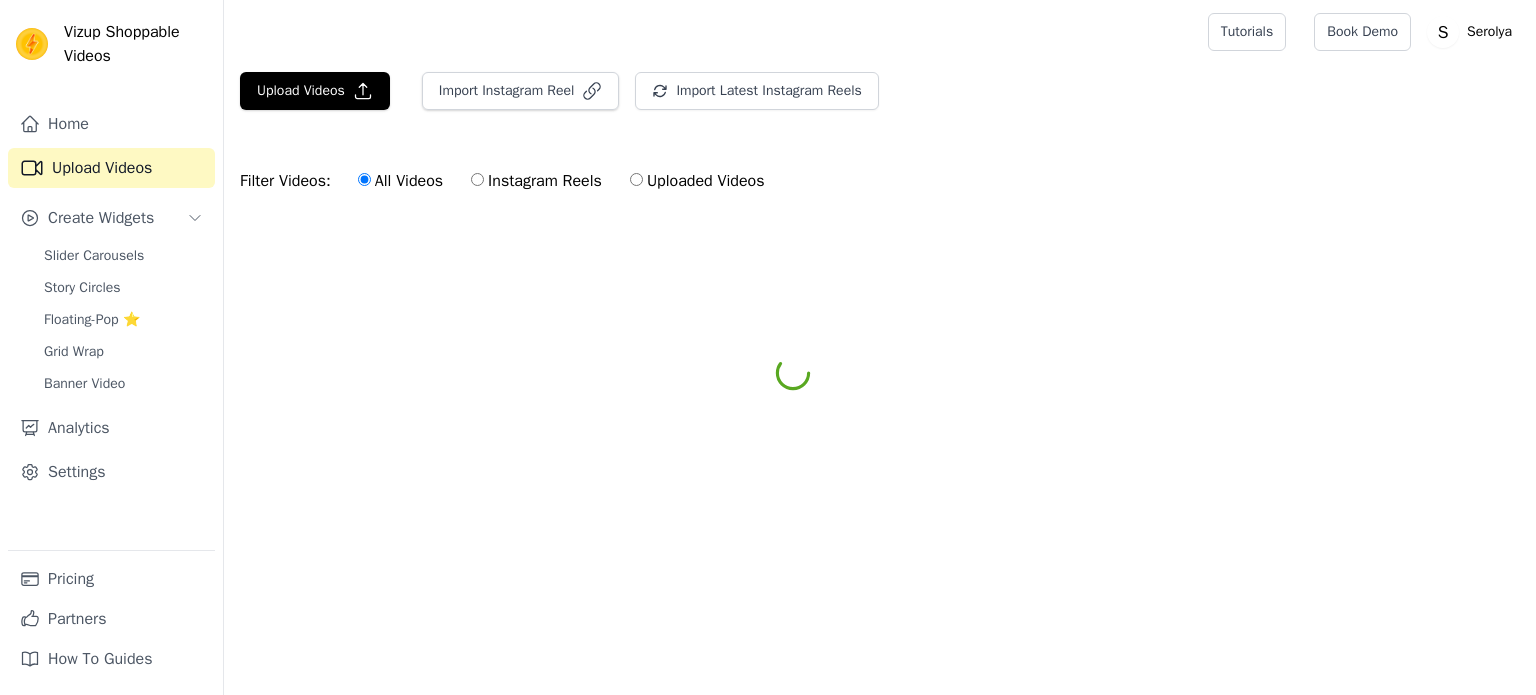 scroll, scrollTop: 0, scrollLeft: 0, axis: both 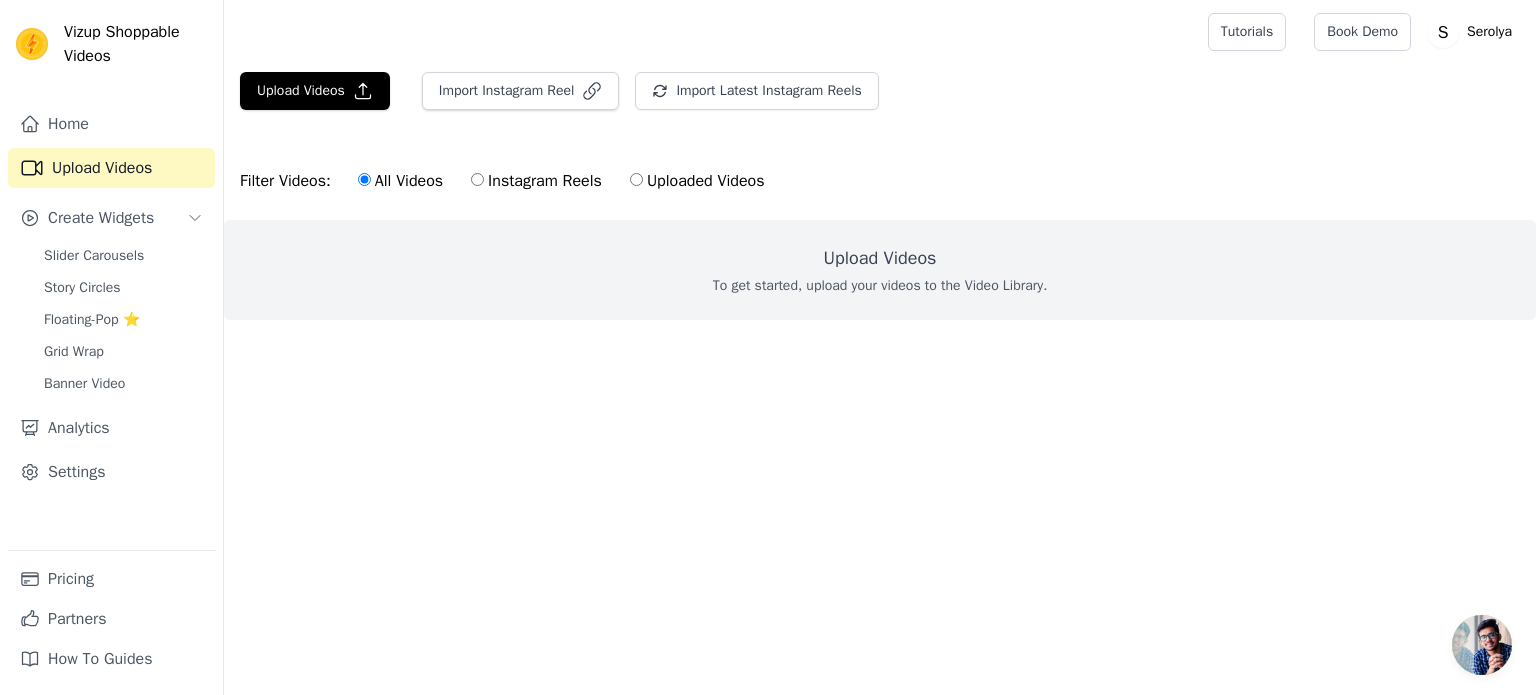 click on "Uploaded Videos" at bounding box center [697, 181] 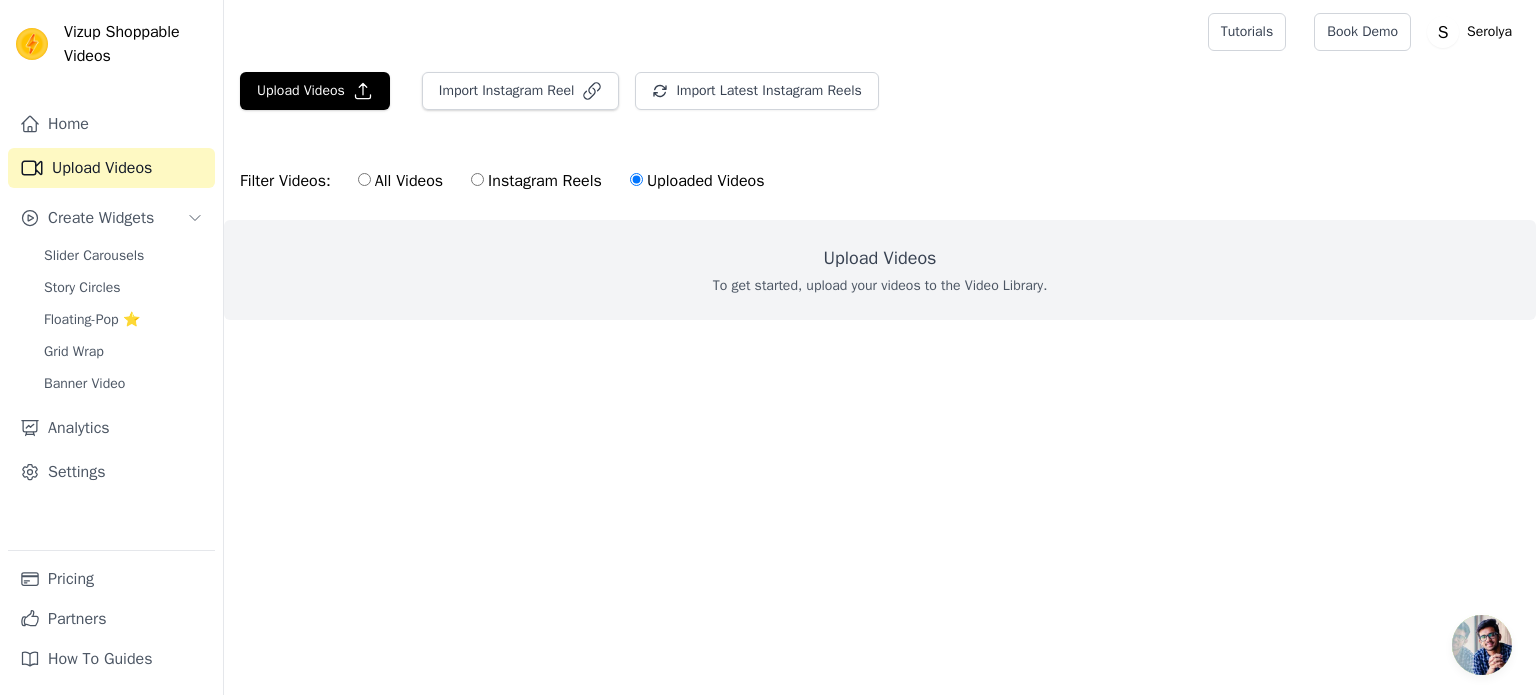 click on "All Videos" at bounding box center (400, 181) 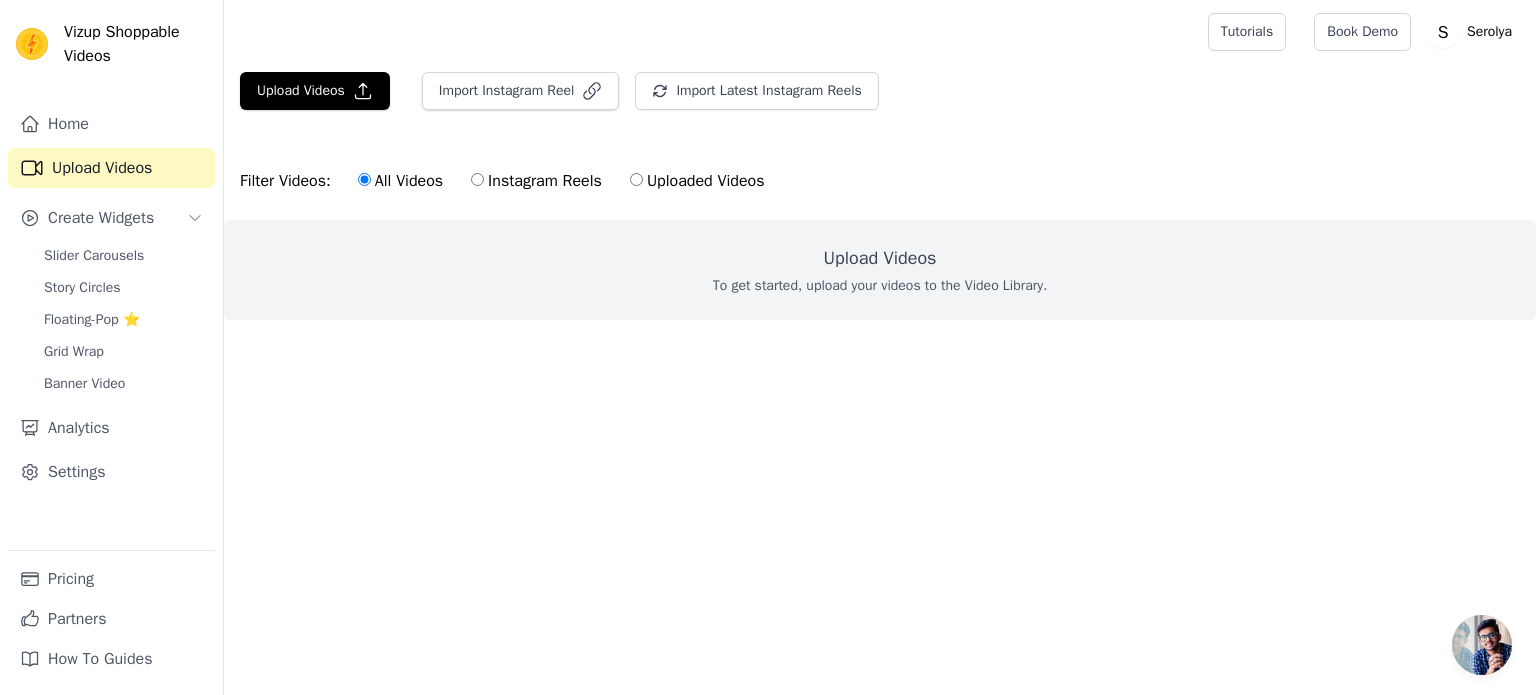 click on "Slider Carousels   Story Circles   Floating-Pop ⭐   Grid Wrap   Banner Video" at bounding box center (123, 320) 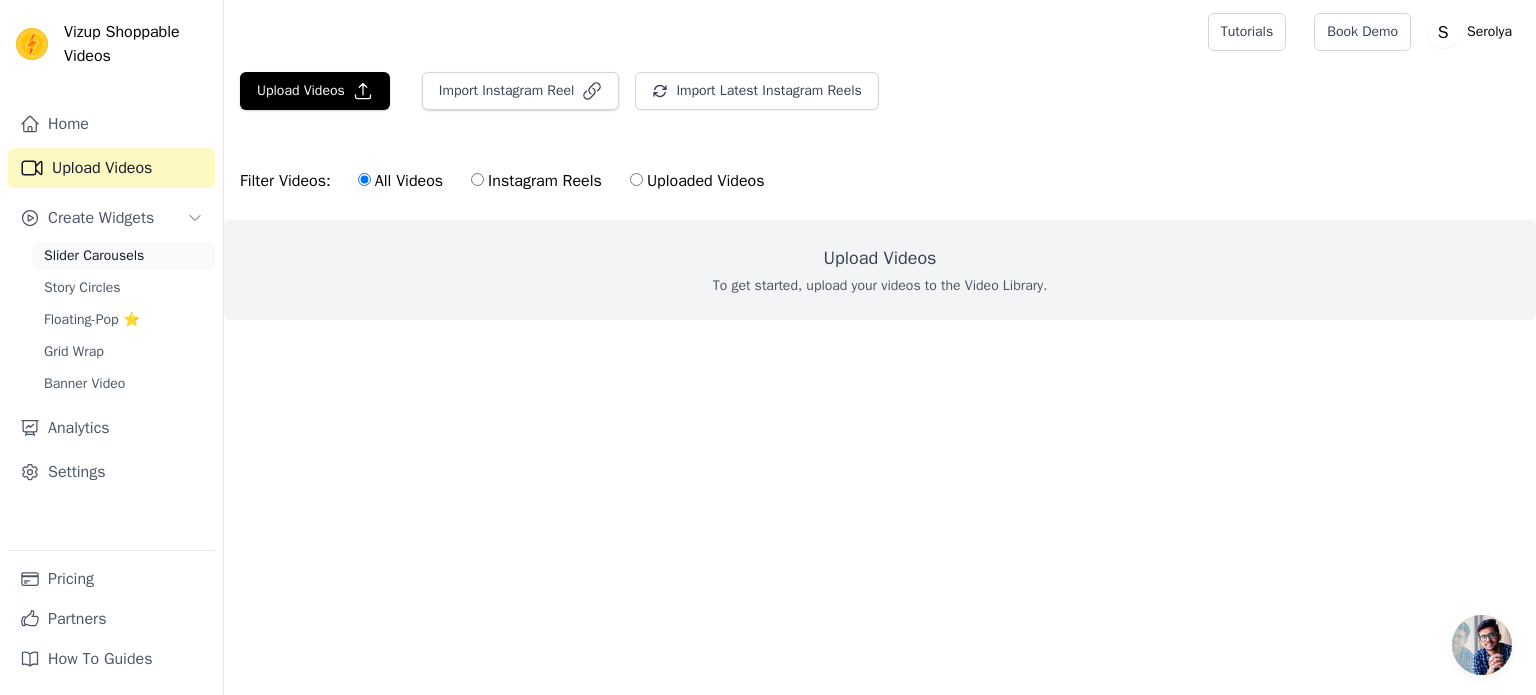 click on "Slider Carousels" at bounding box center (123, 256) 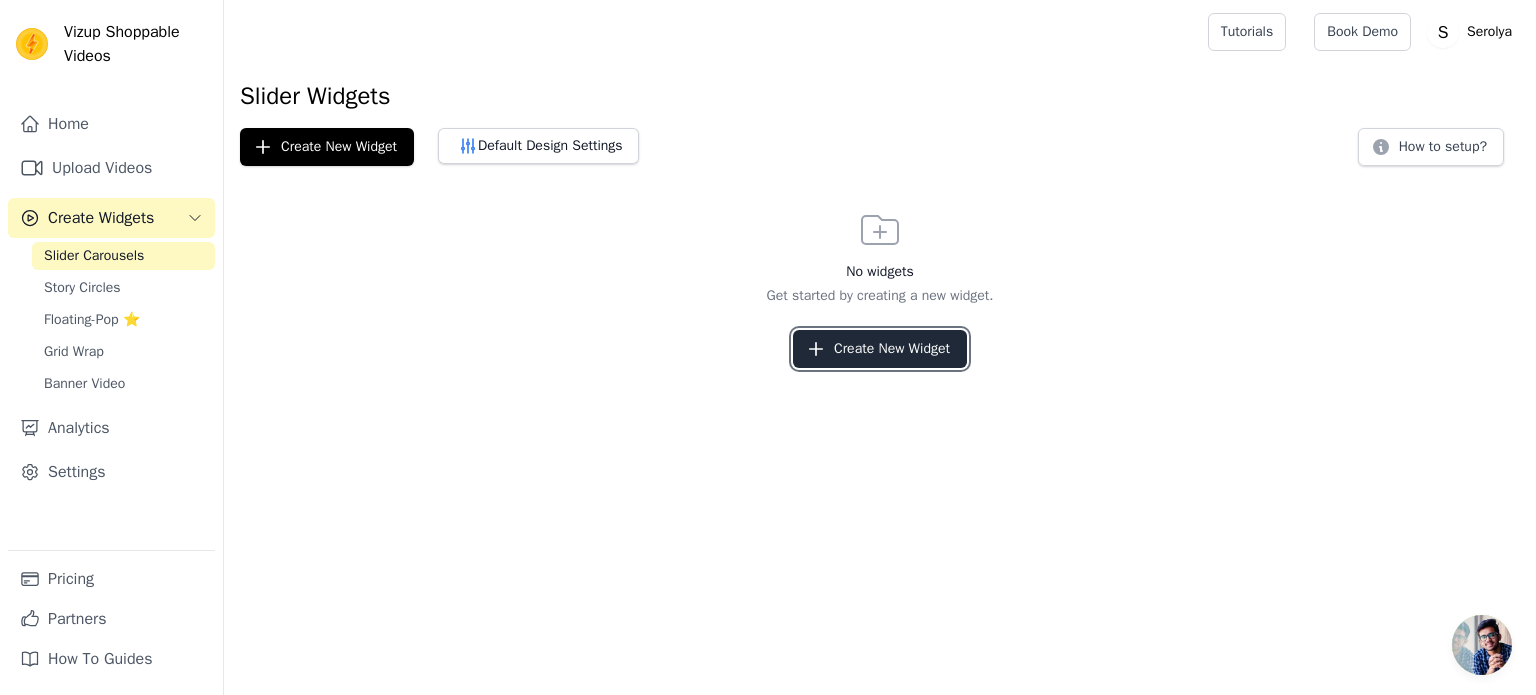 click on "Create New Widget" at bounding box center (880, 349) 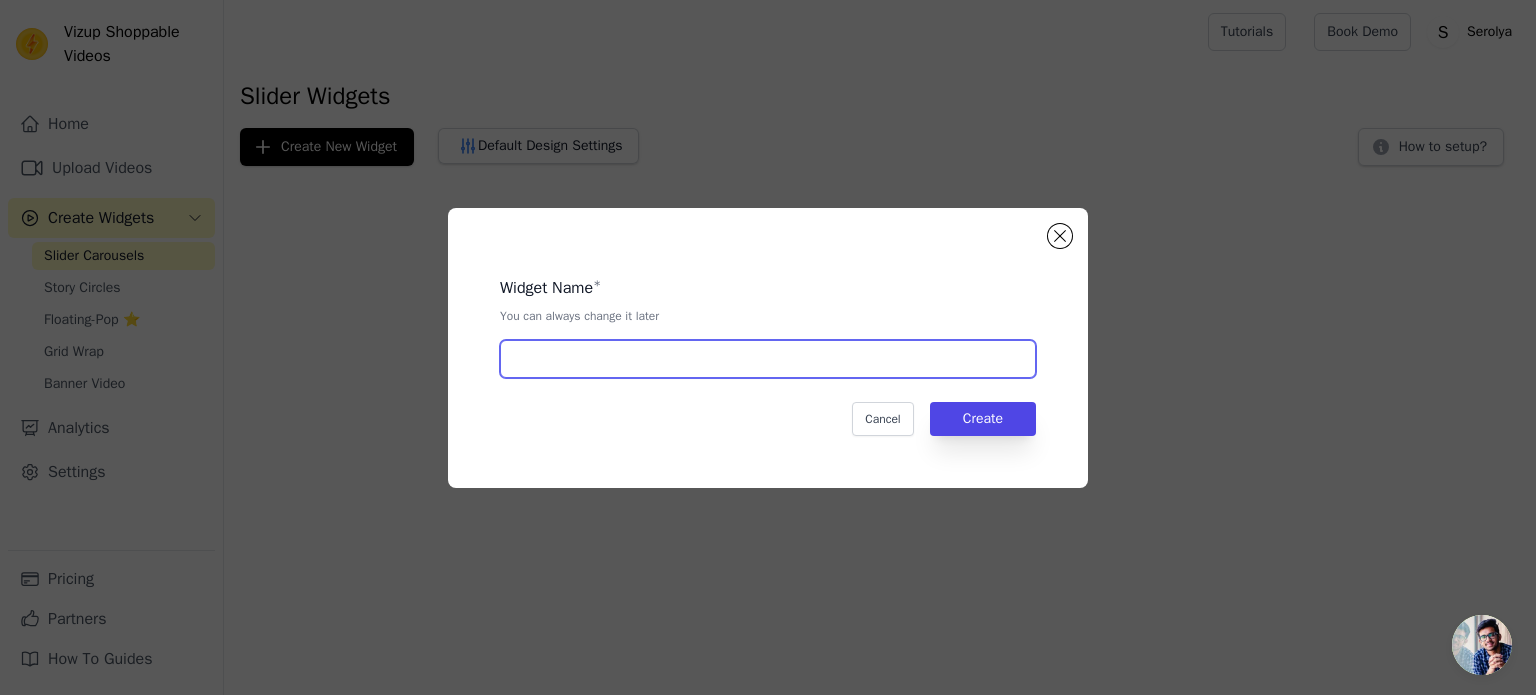 click at bounding box center [768, 359] 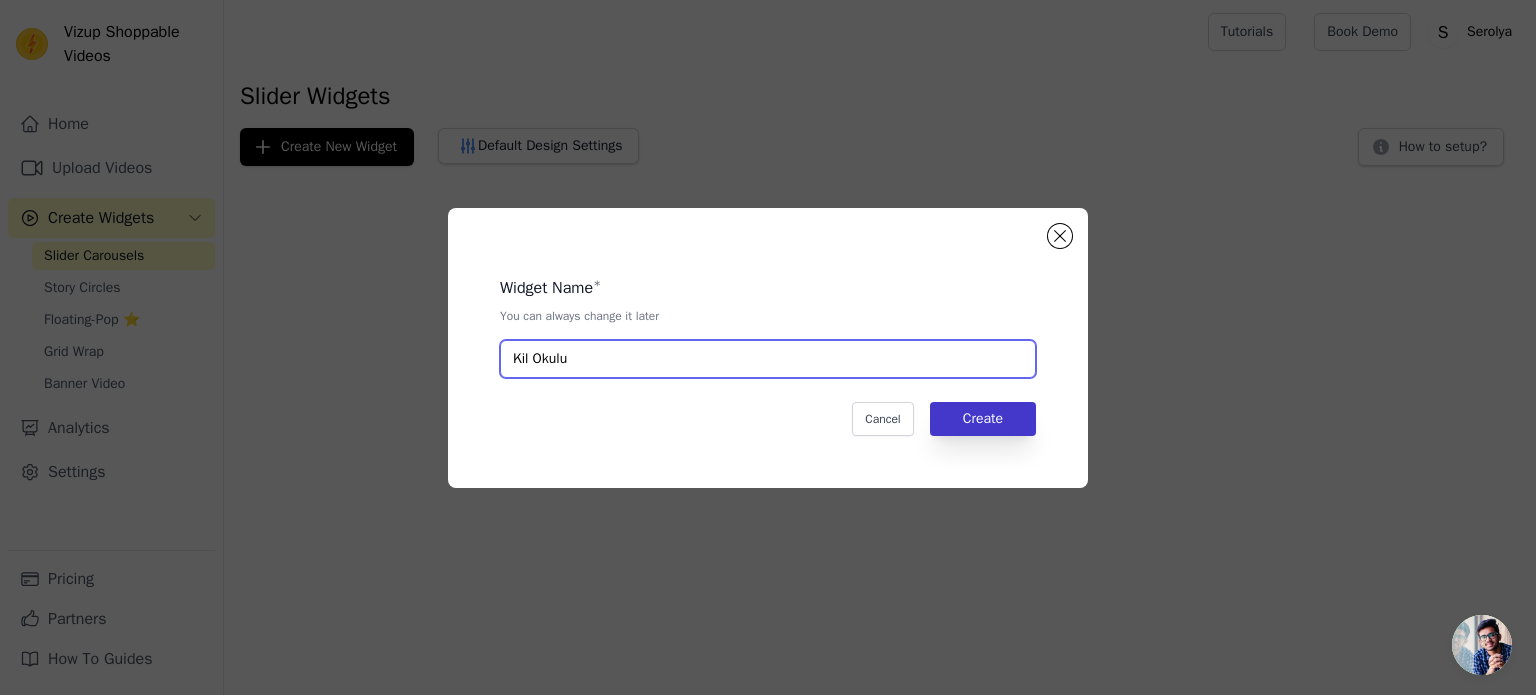 type on "Kil Okulu" 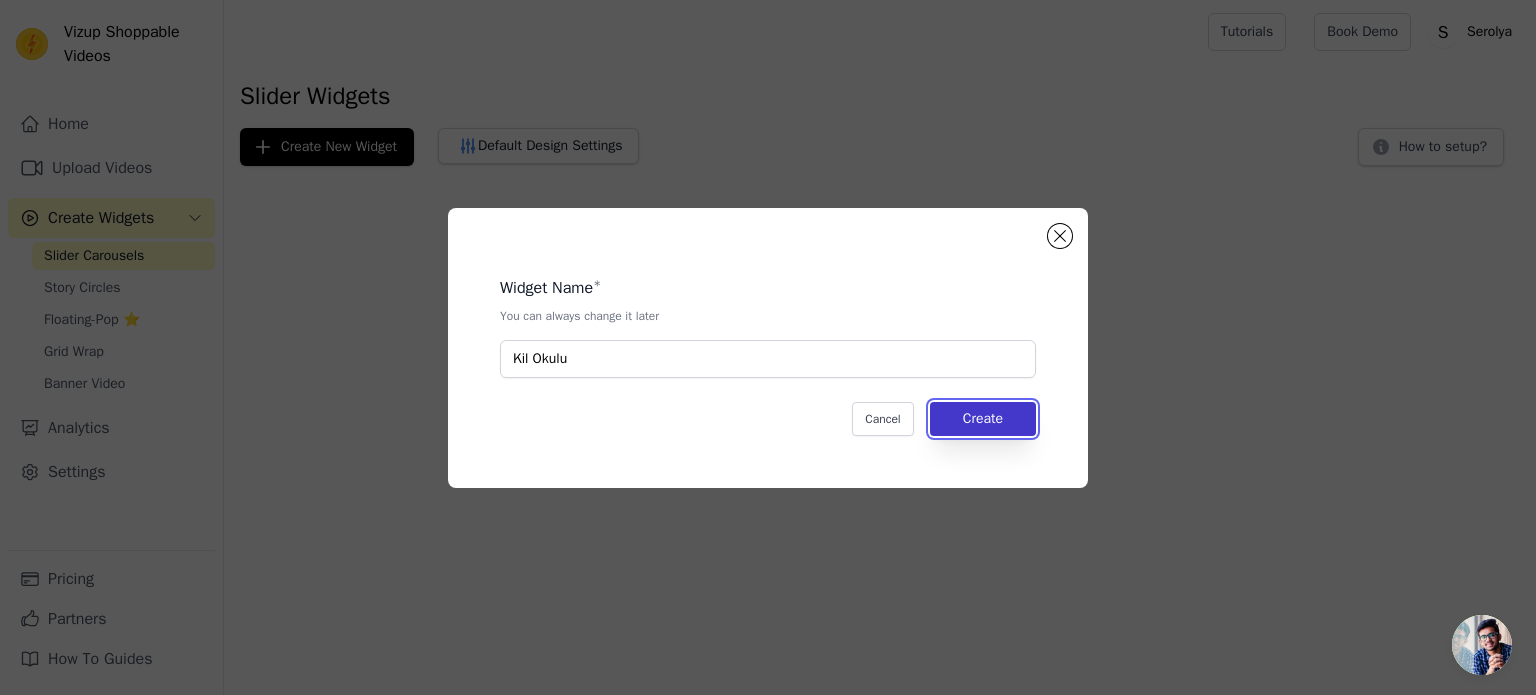 click on "Create" at bounding box center [983, 419] 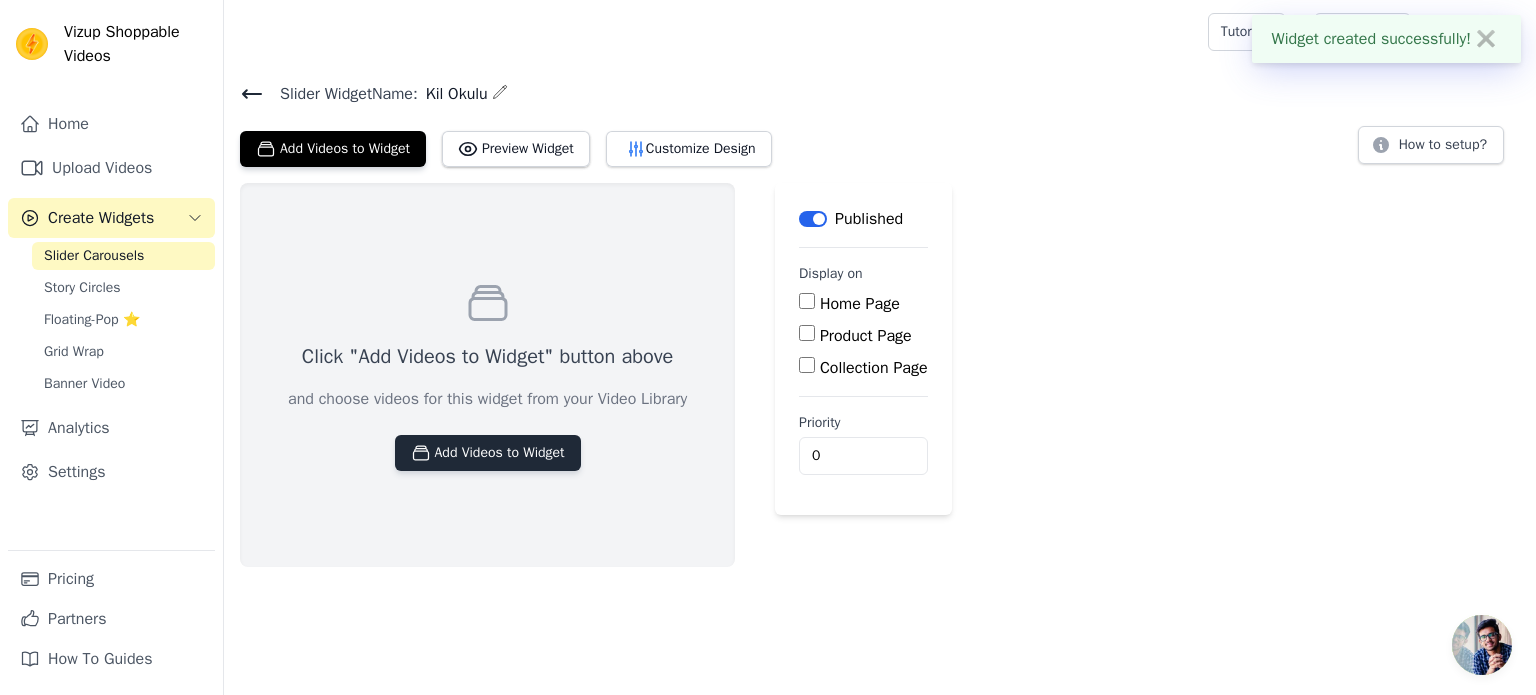 click on "Add Videos to Widget" at bounding box center (488, 453) 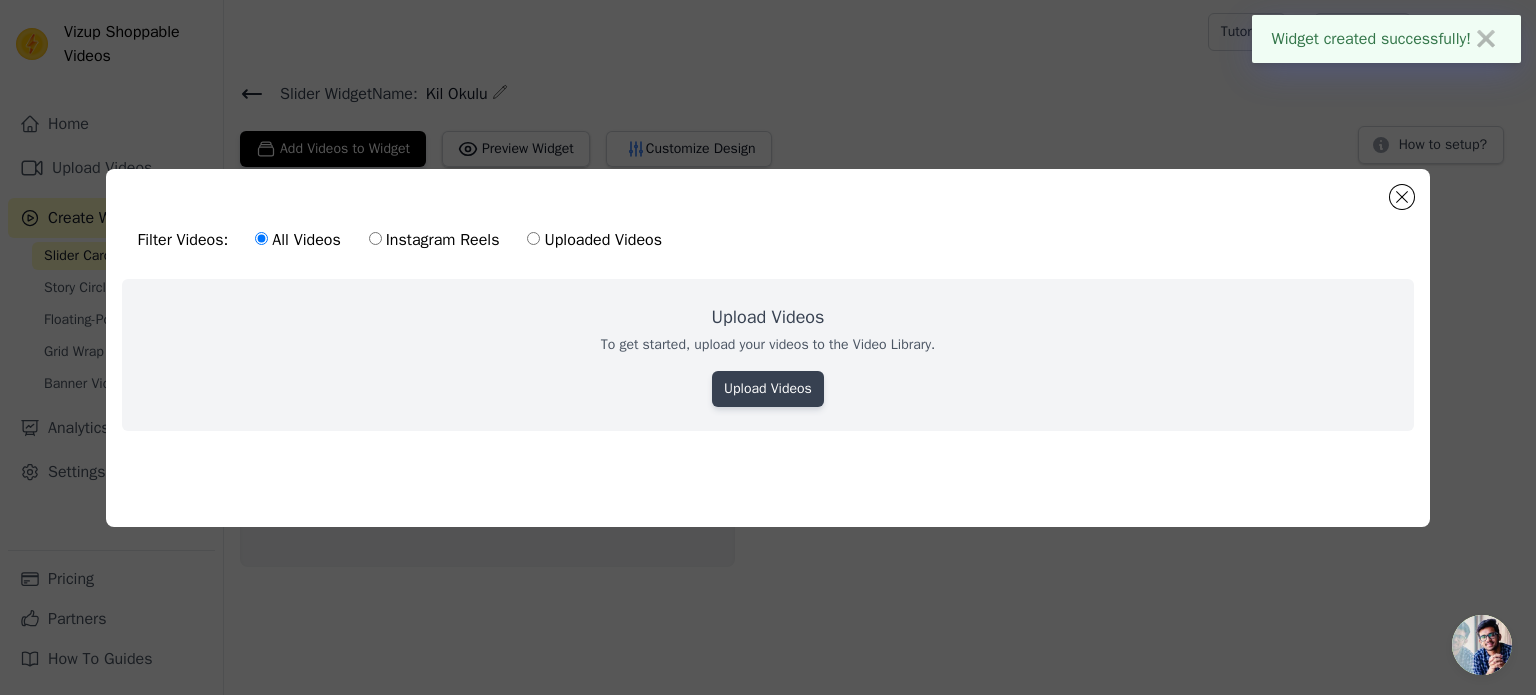 click on "Upload Videos" at bounding box center (768, 389) 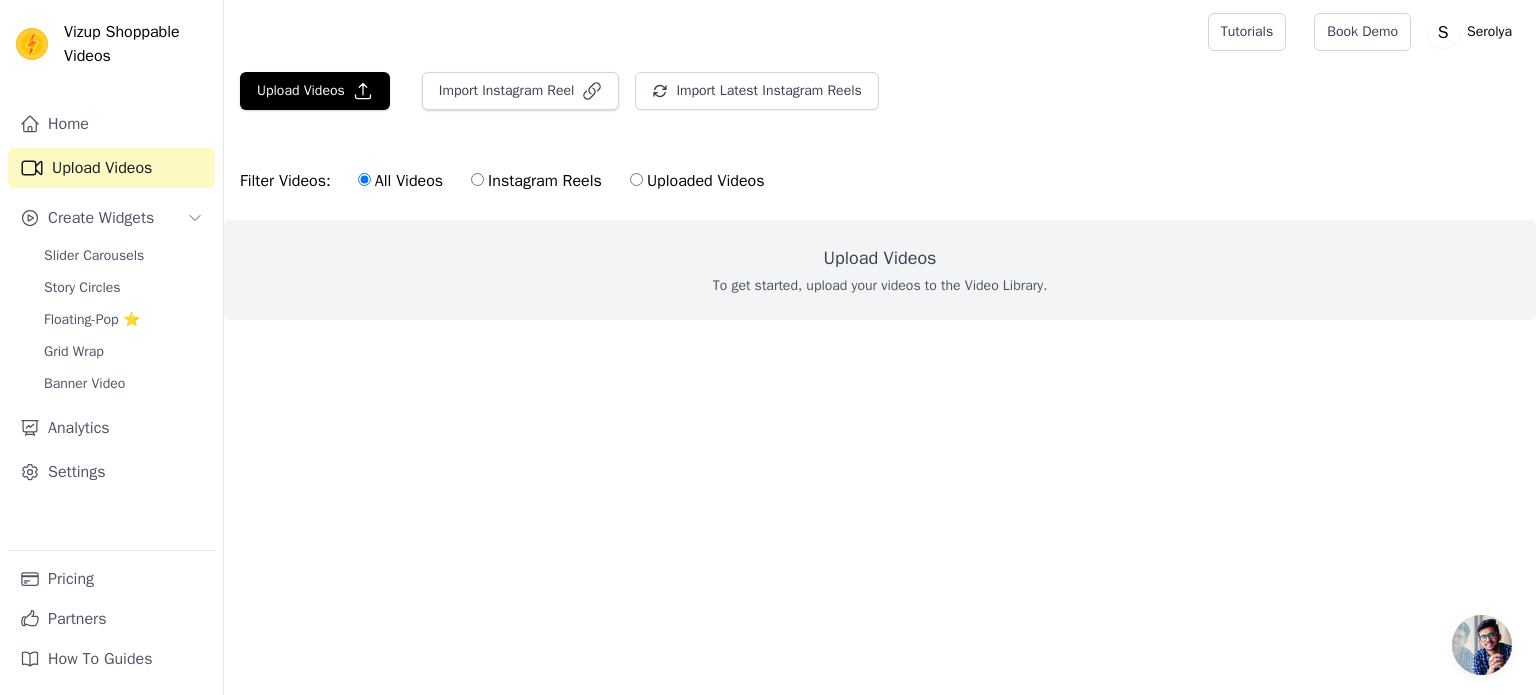 click on "To get started, upload your videos to the Video Library." at bounding box center (880, 286) 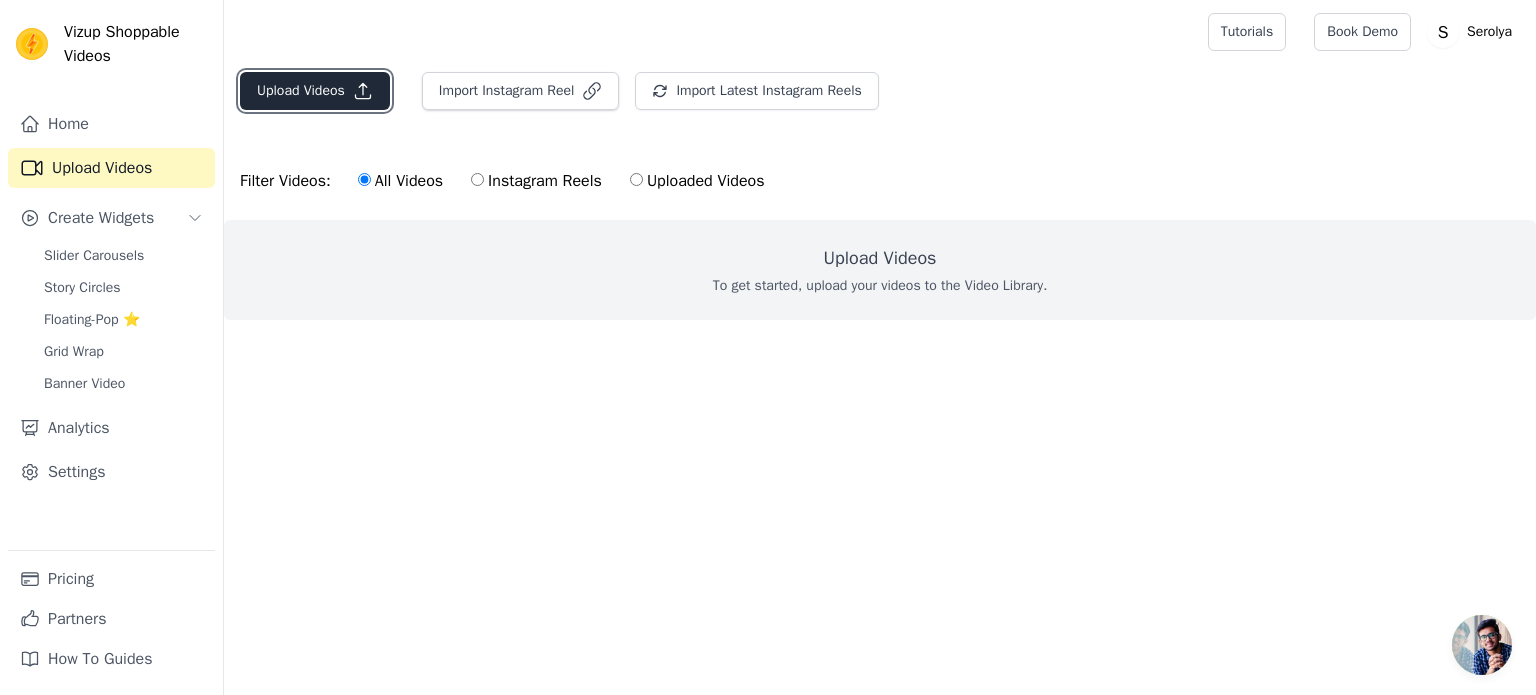 click 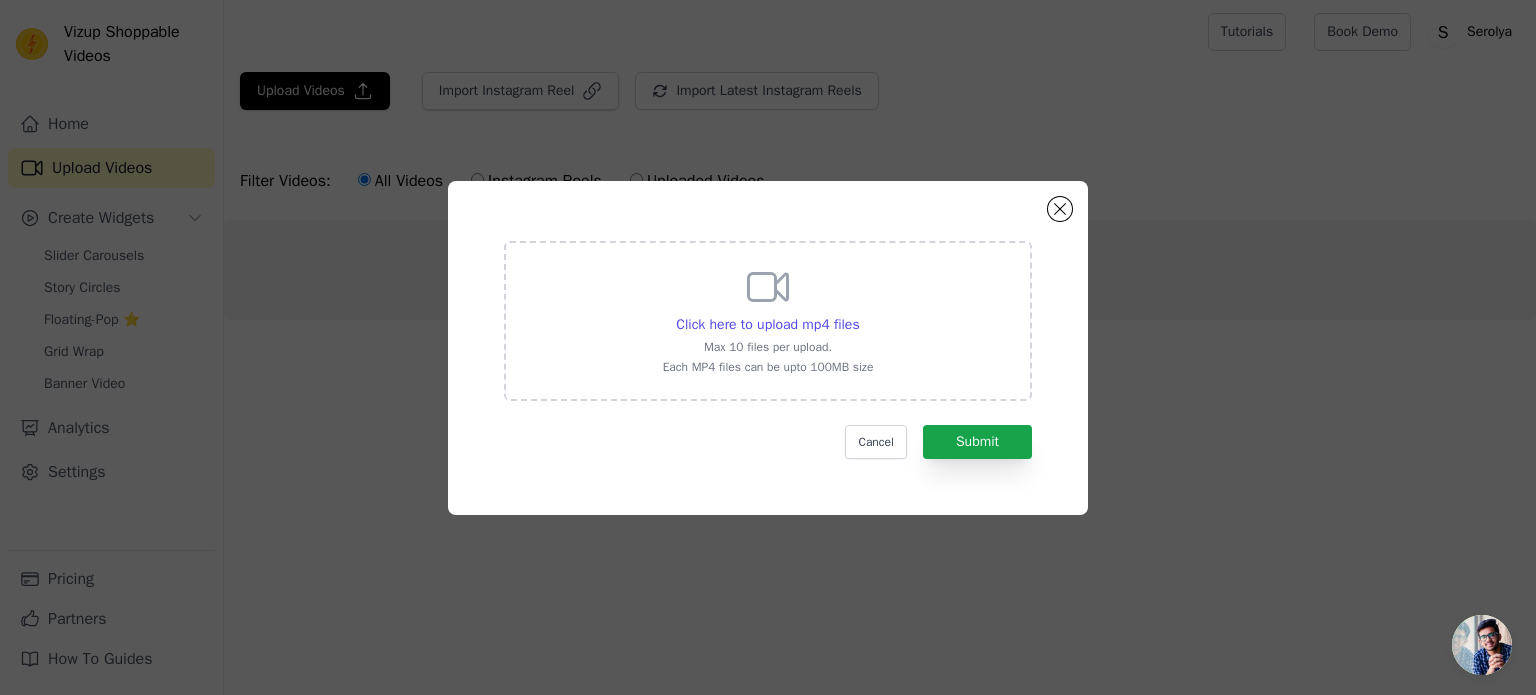 click on "Max 10 files per upload." at bounding box center (768, 347) 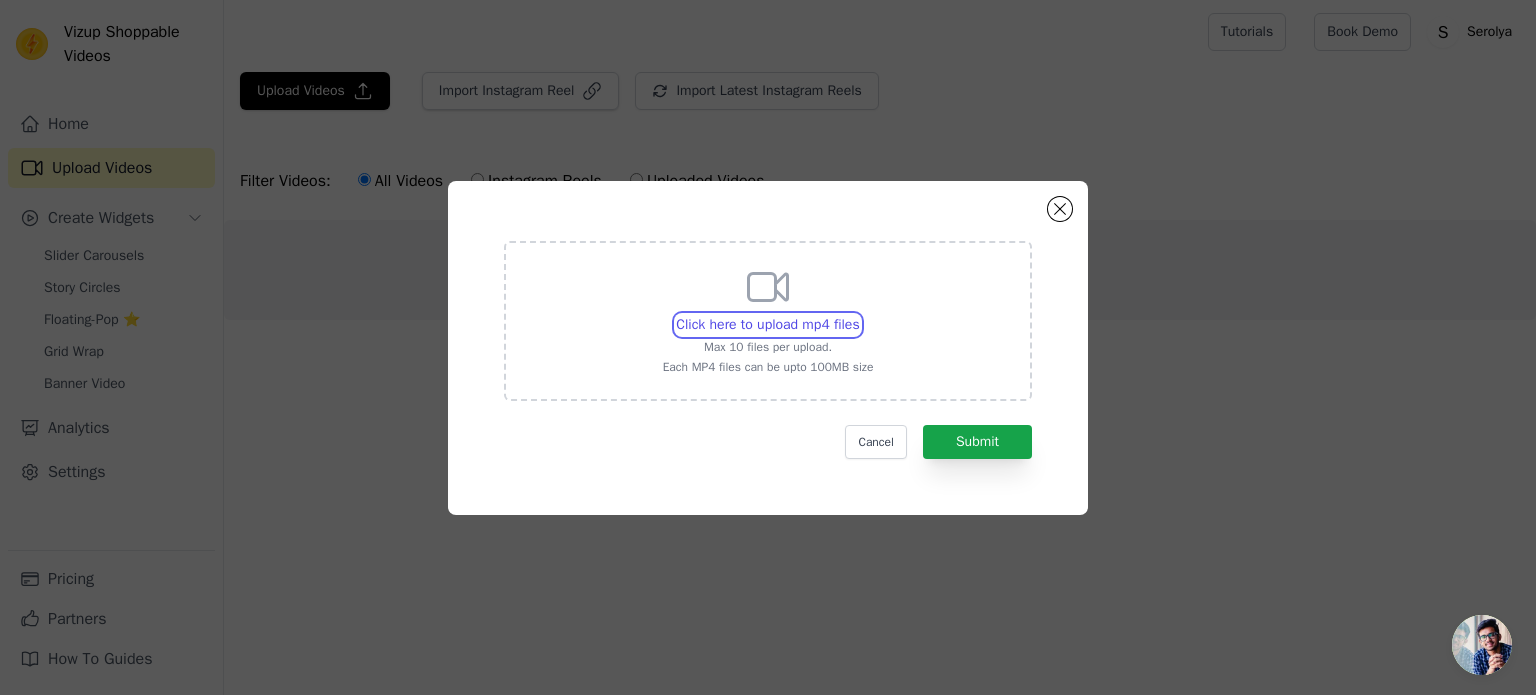 click on "Click here to upload mp4 files     Max 10 files per upload.   Each MP4 files can be upto 100MB size" at bounding box center (859, 314) 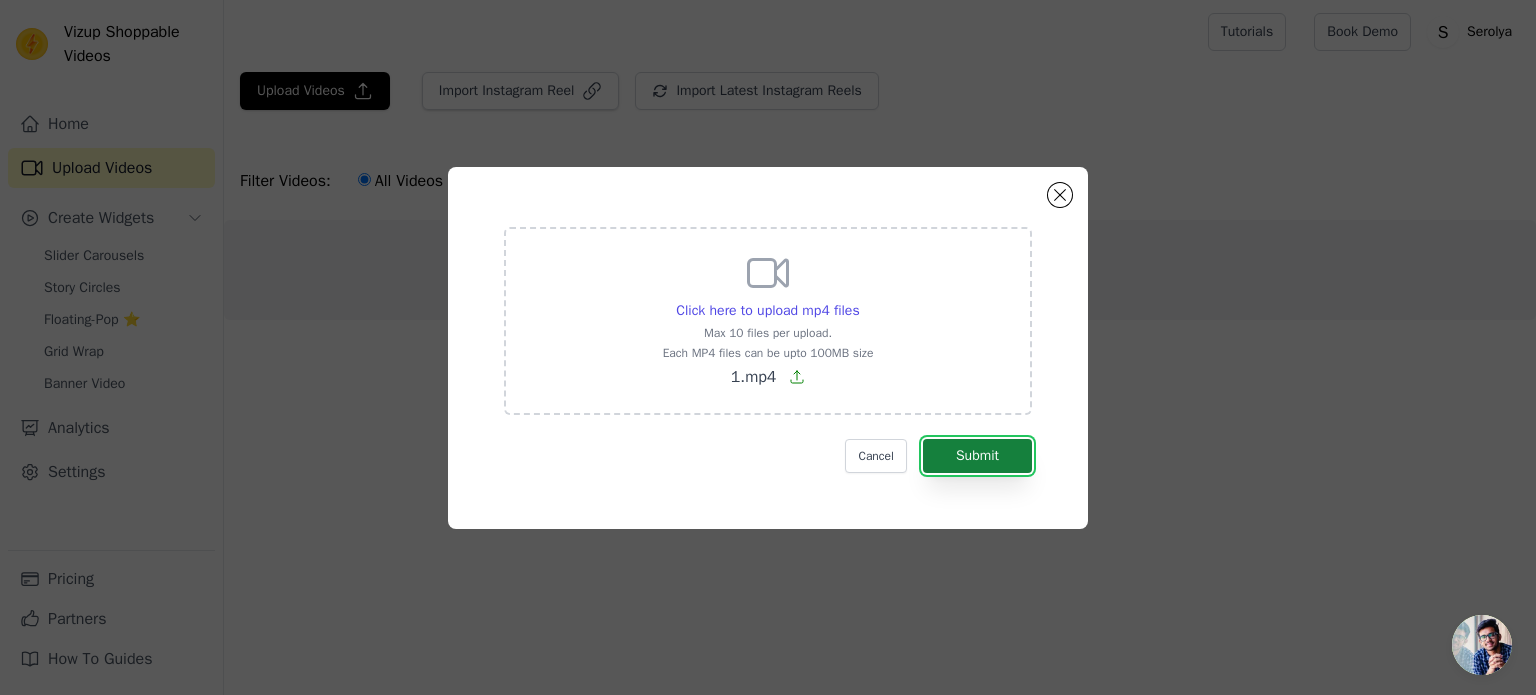 click on "Submit" at bounding box center [977, 456] 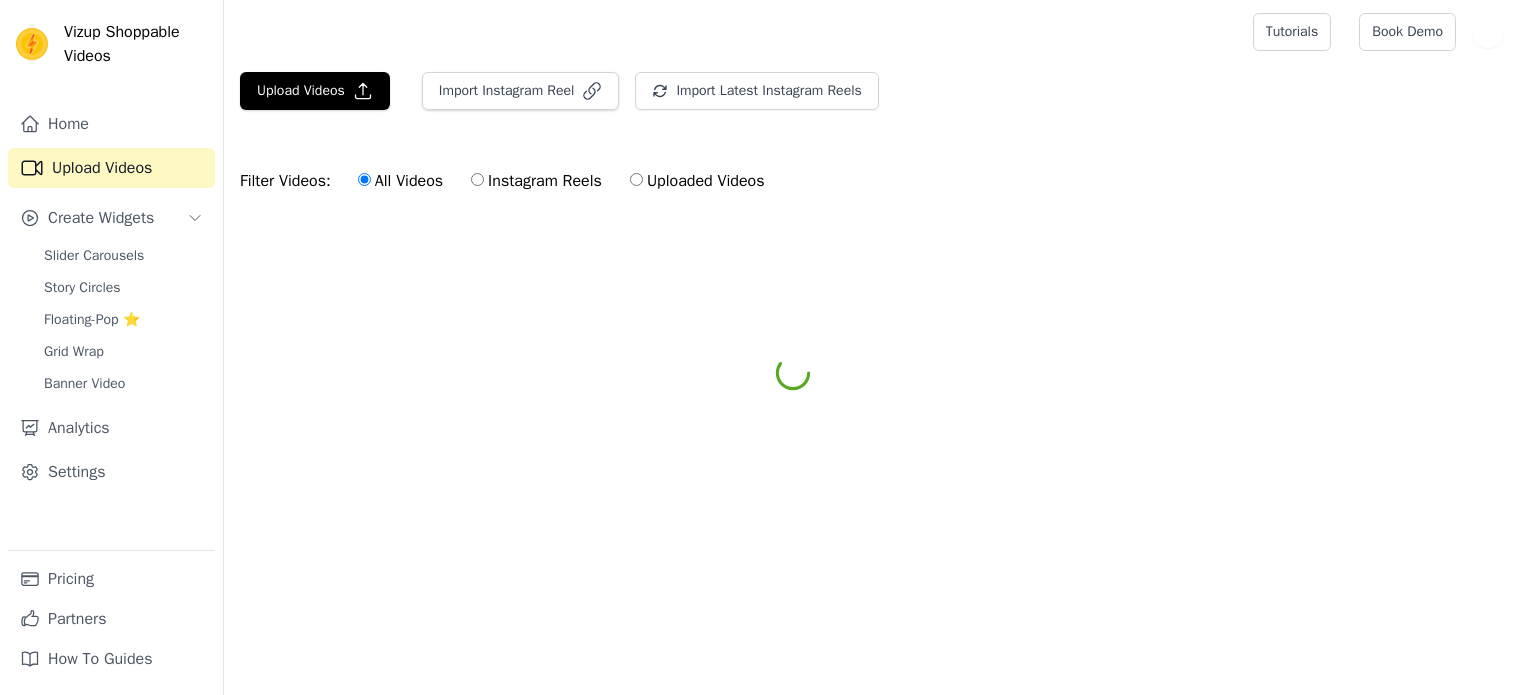 scroll, scrollTop: 0, scrollLeft: 0, axis: both 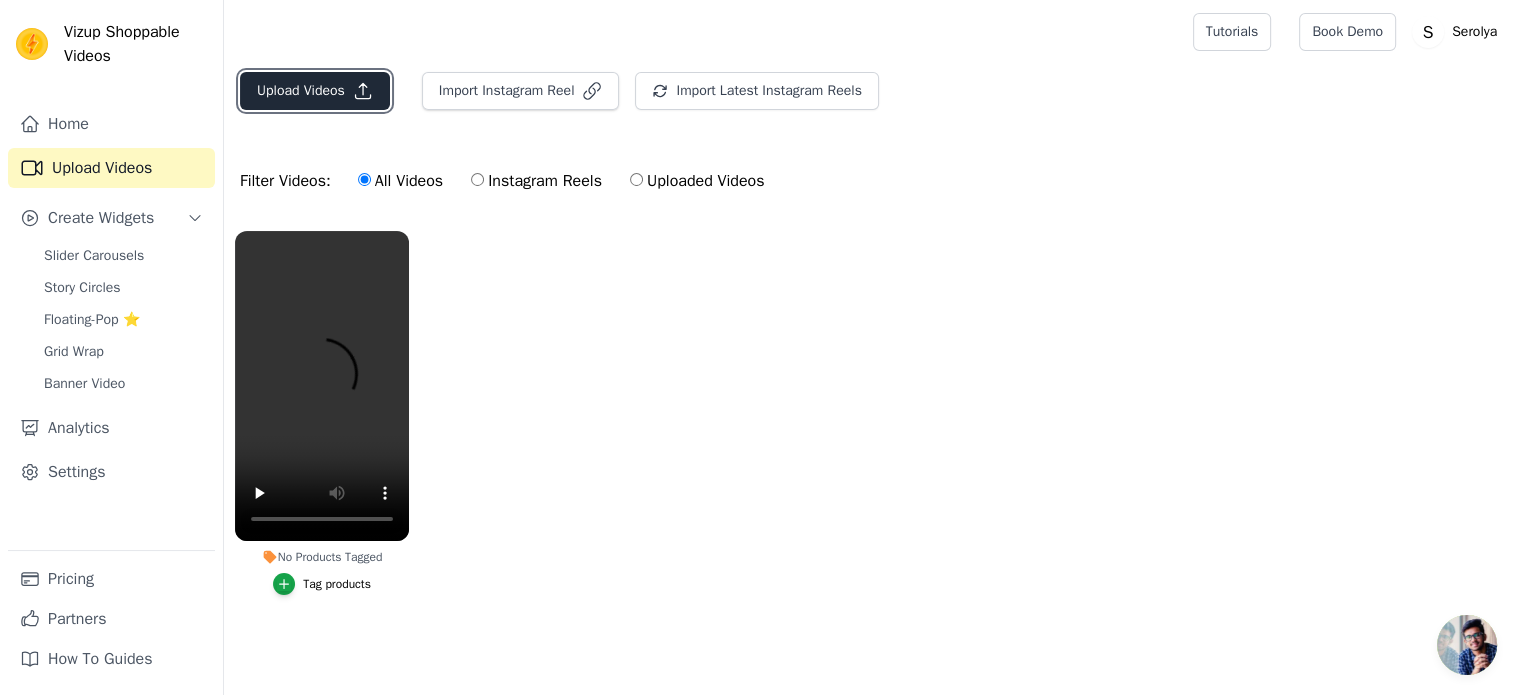 click on "Upload Videos" at bounding box center [315, 91] 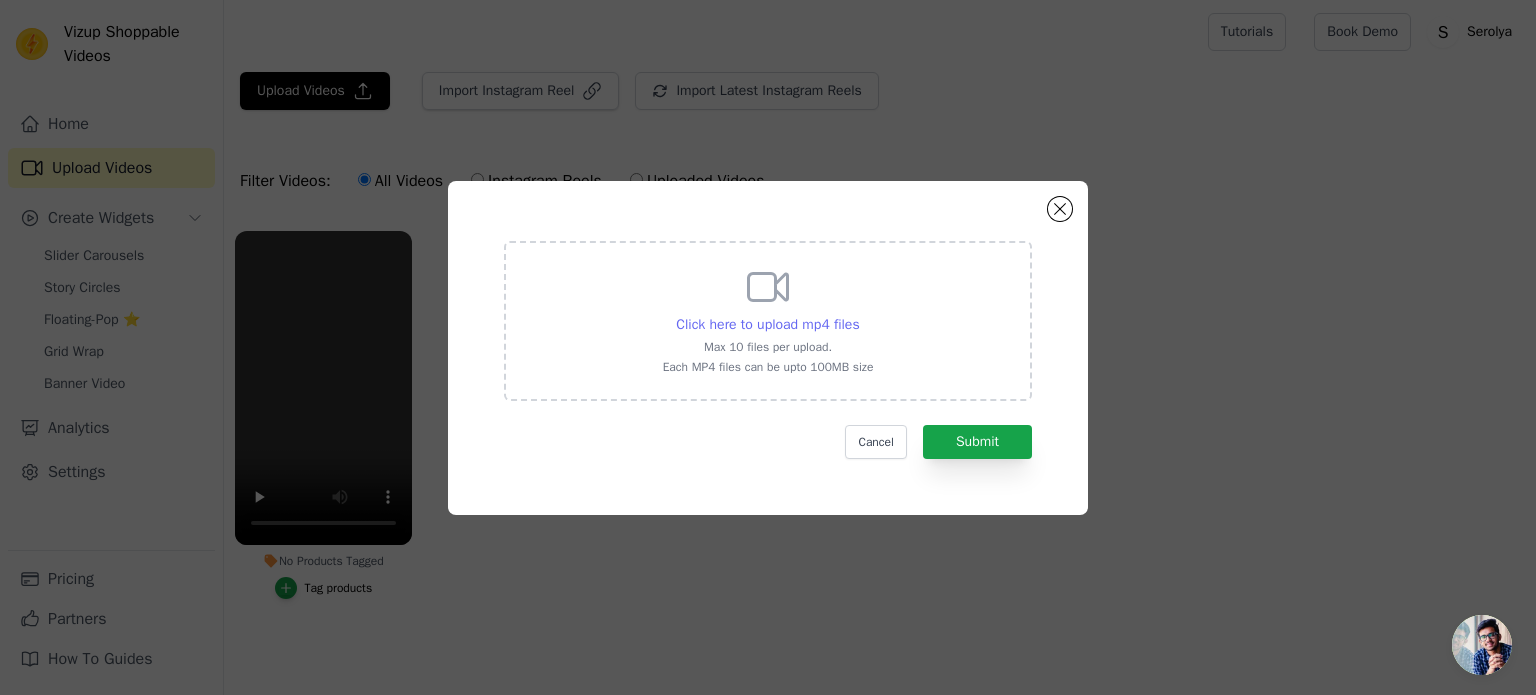 click on "Click here to upload mp4 files" at bounding box center [767, 324] 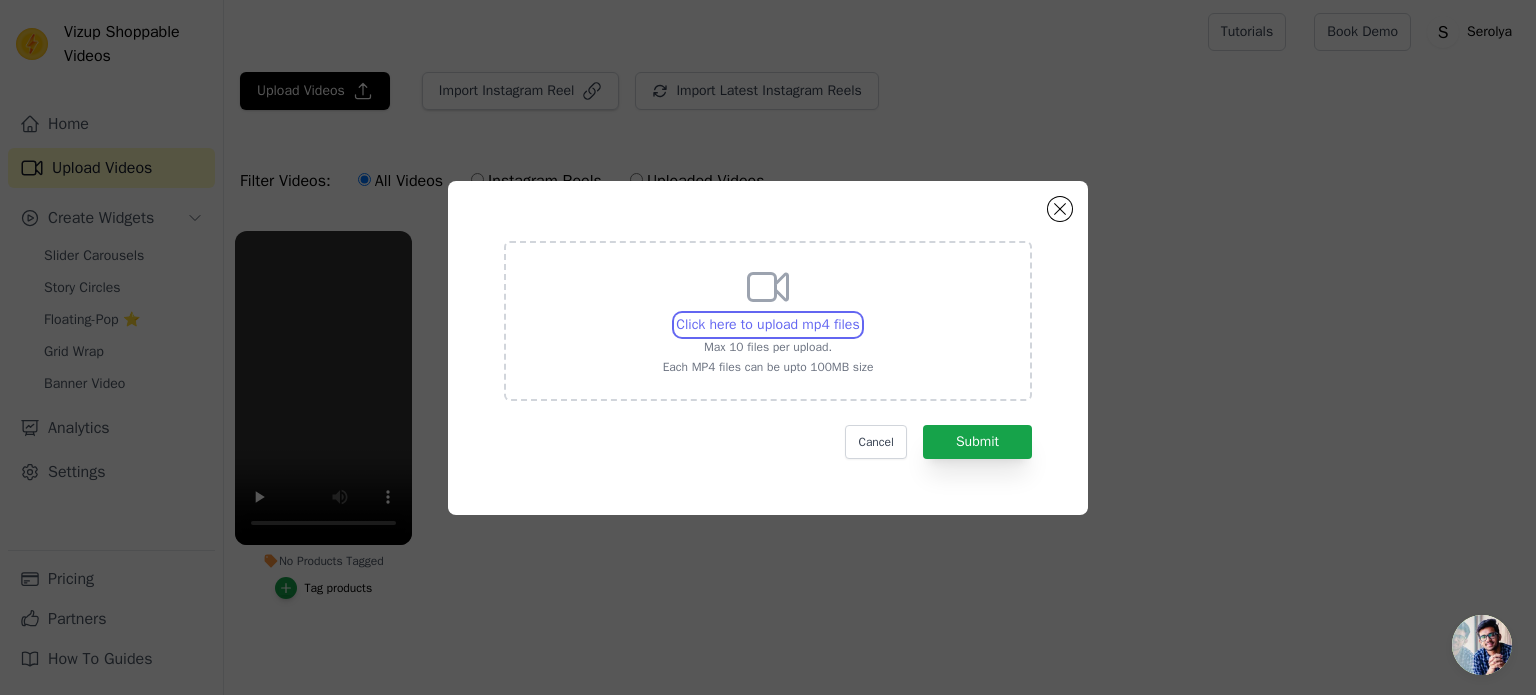 click on "Click here to upload mp4 files     Max 10 files per upload.   Each MP4 files can be upto 100MB size" at bounding box center [859, 314] 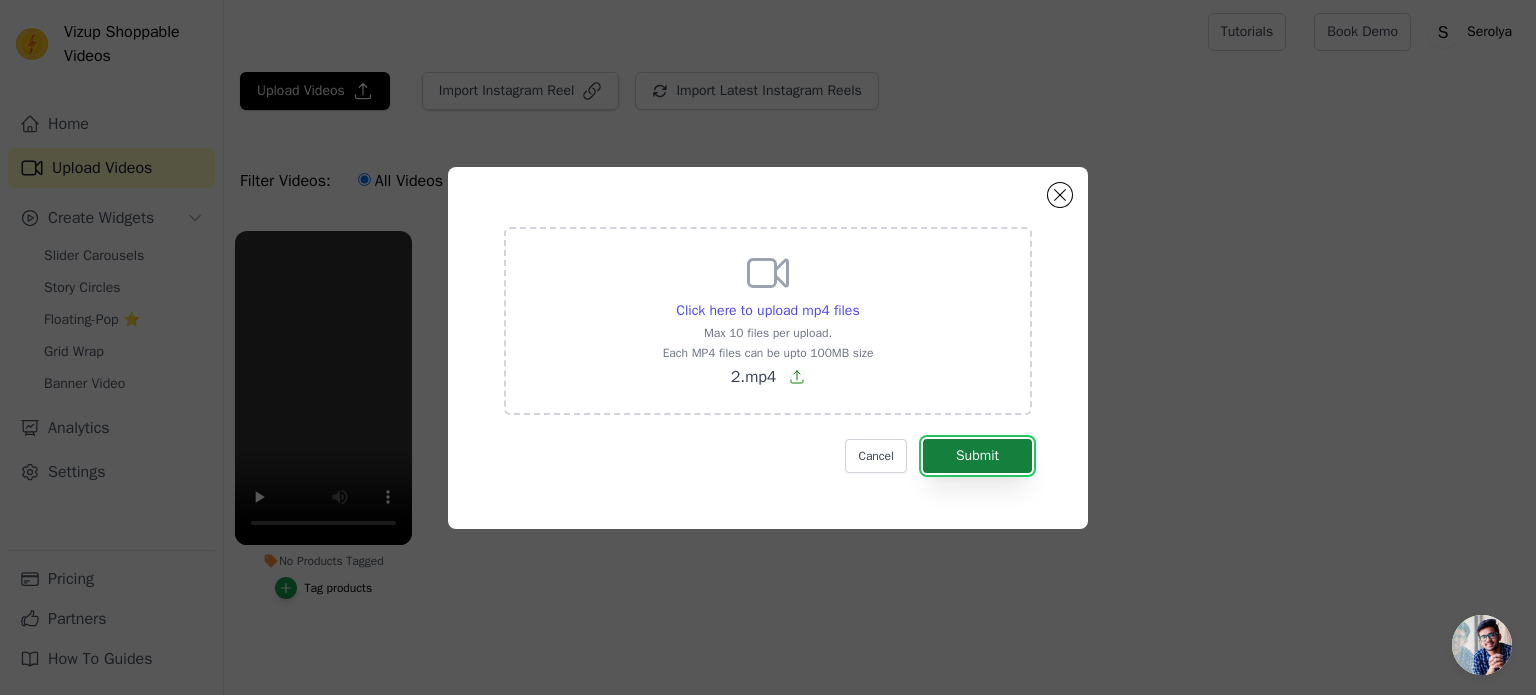 click on "Submit" at bounding box center [977, 456] 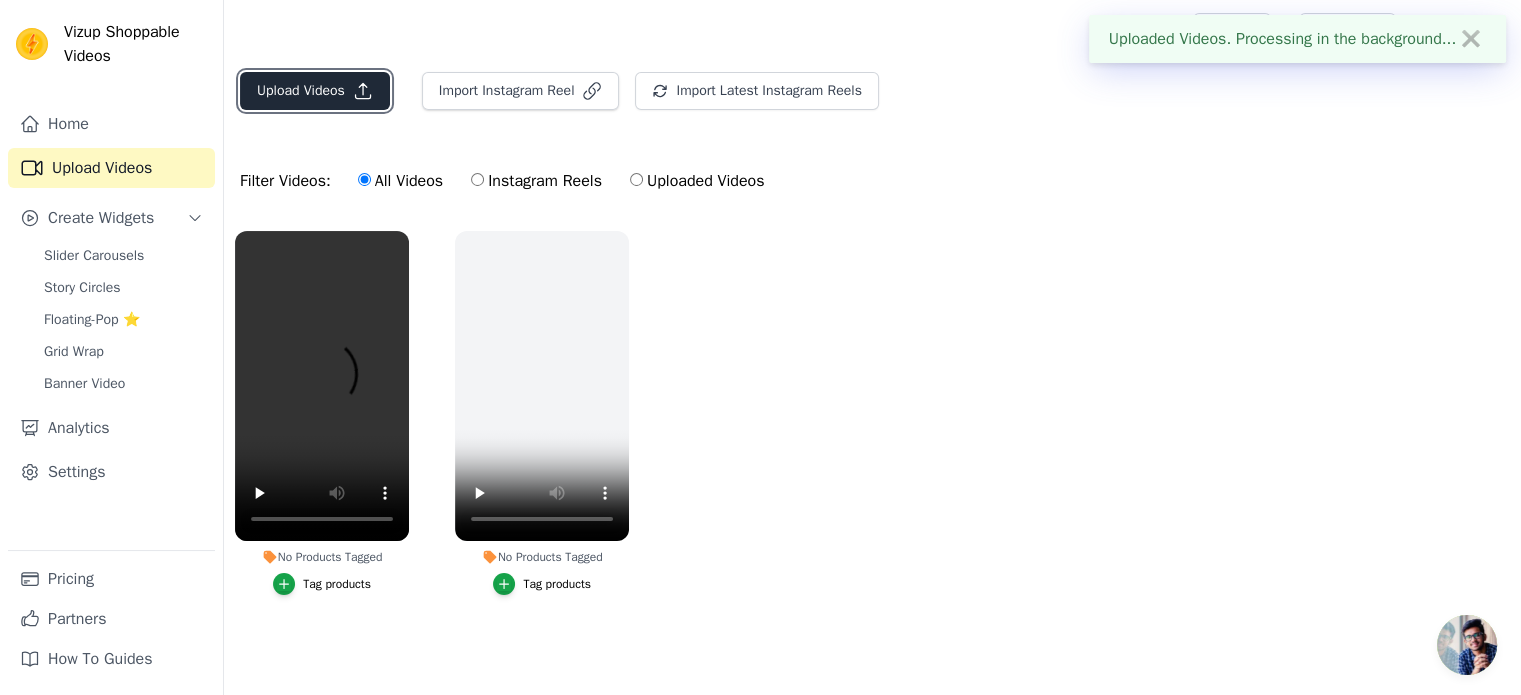 click 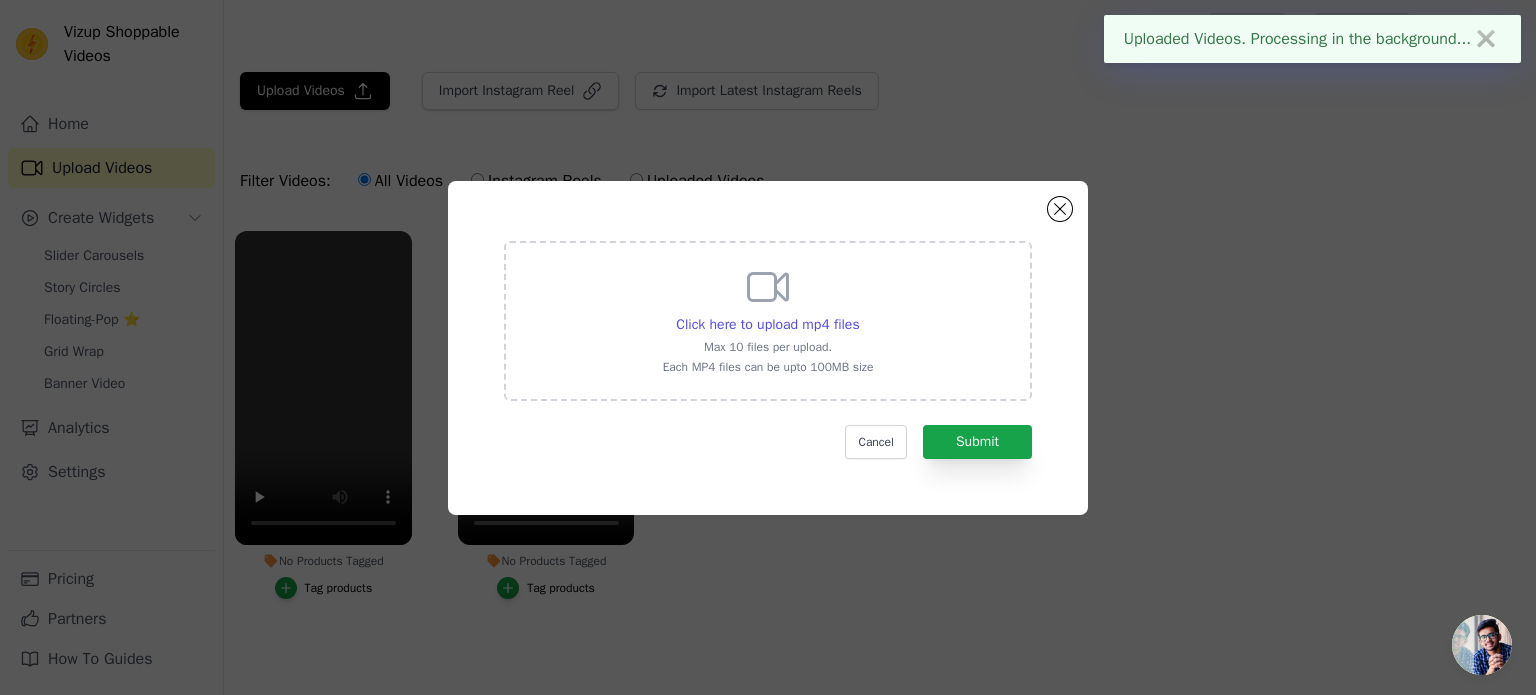 click on "Click here to upload mp4 files     Max 10 files per upload.   Each MP4 files can be upto 100MB size" at bounding box center [768, 319] 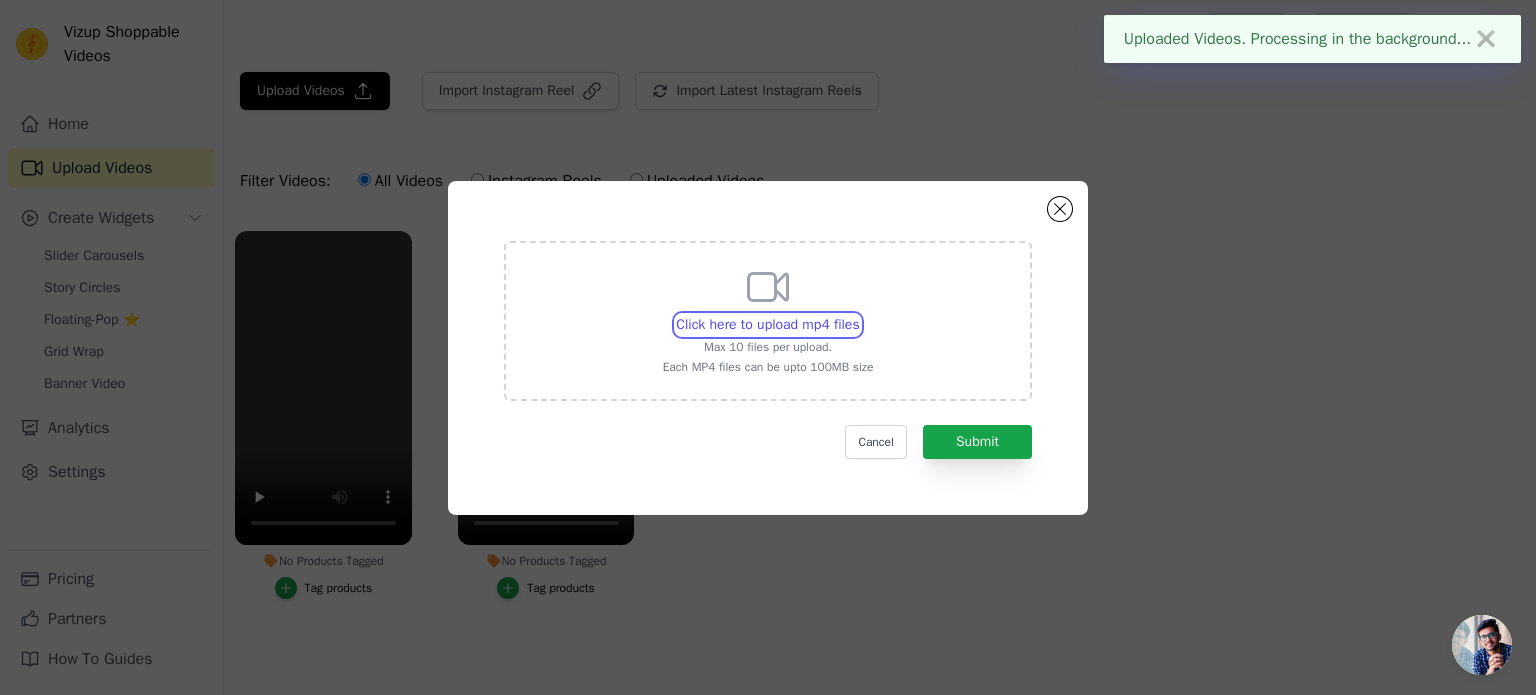 click on "Click here to upload mp4 files     Max 10 files per upload.   Each MP4 files can be upto 100MB size" at bounding box center (859, 314) 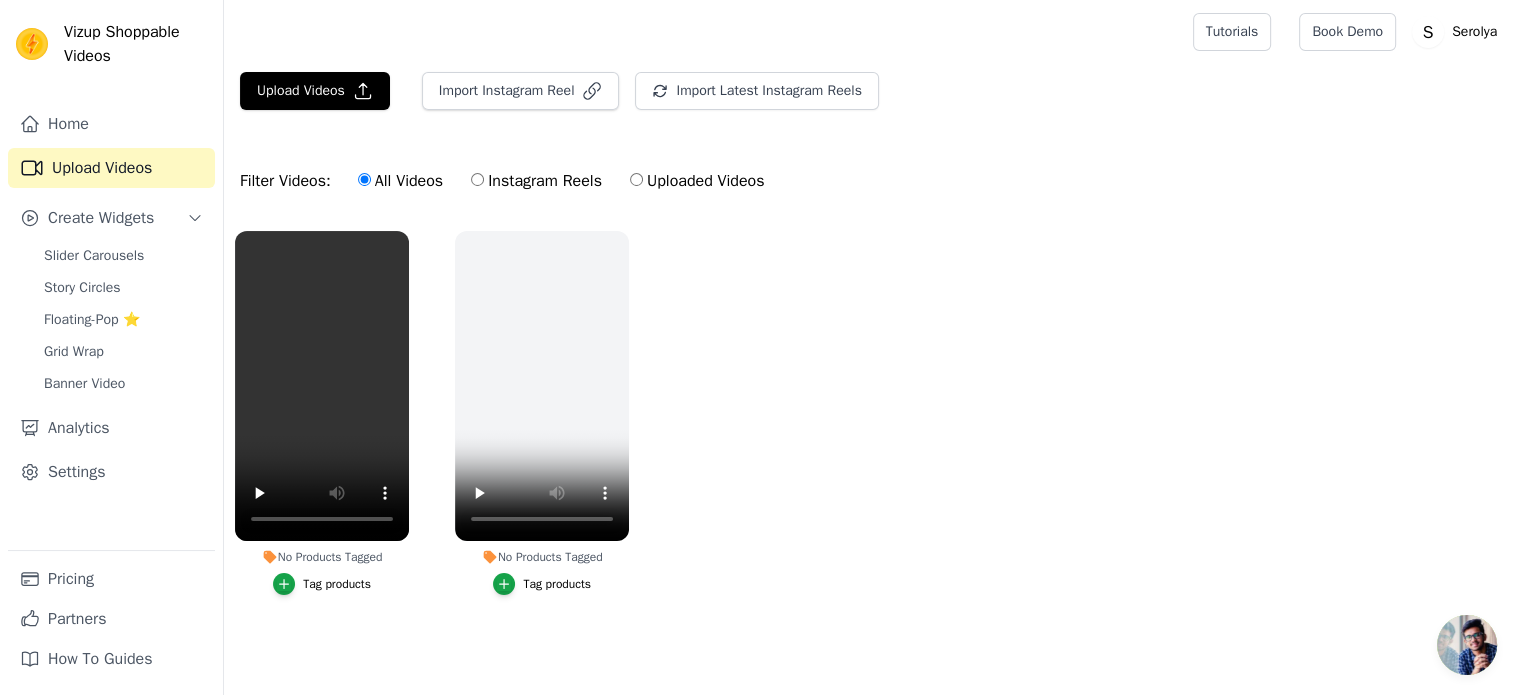 scroll, scrollTop: 0, scrollLeft: 0, axis: both 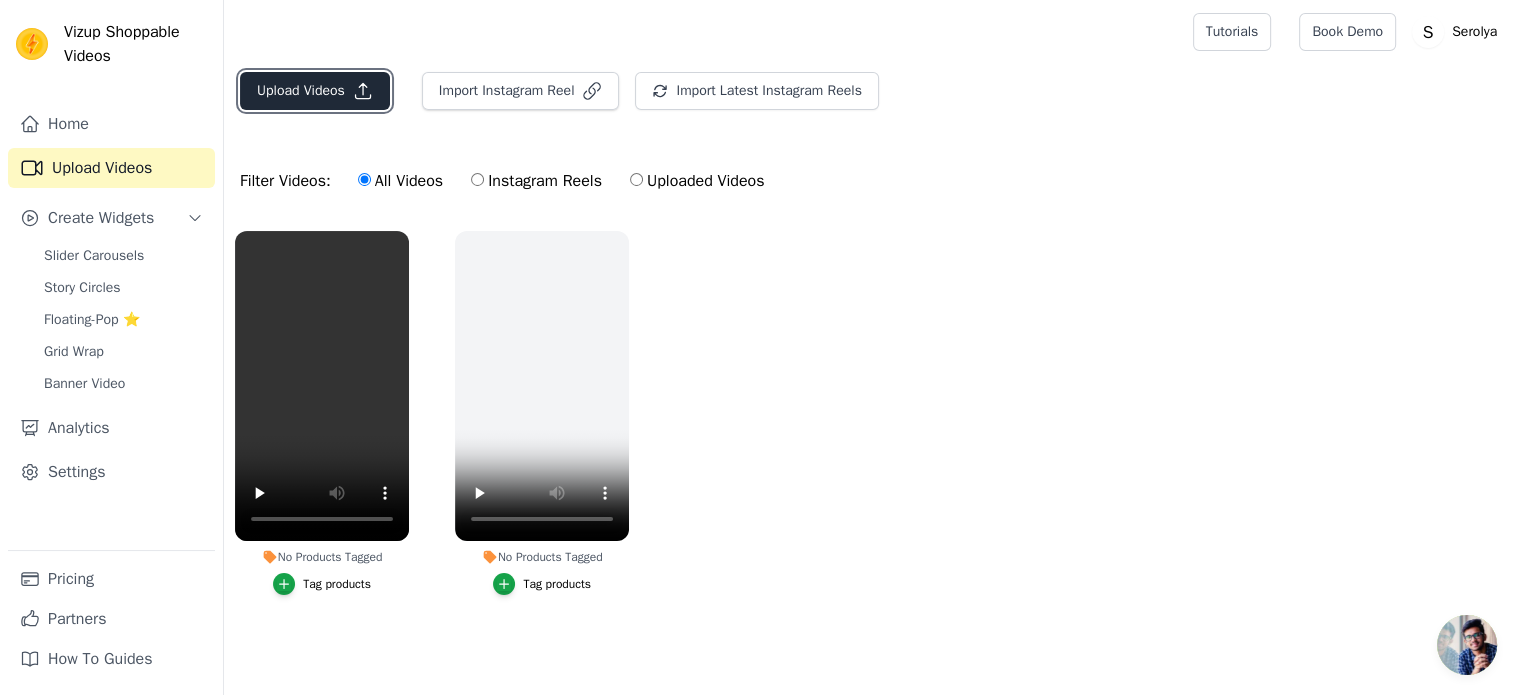 click on "Upload Videos" at bounding box center [315, 91] 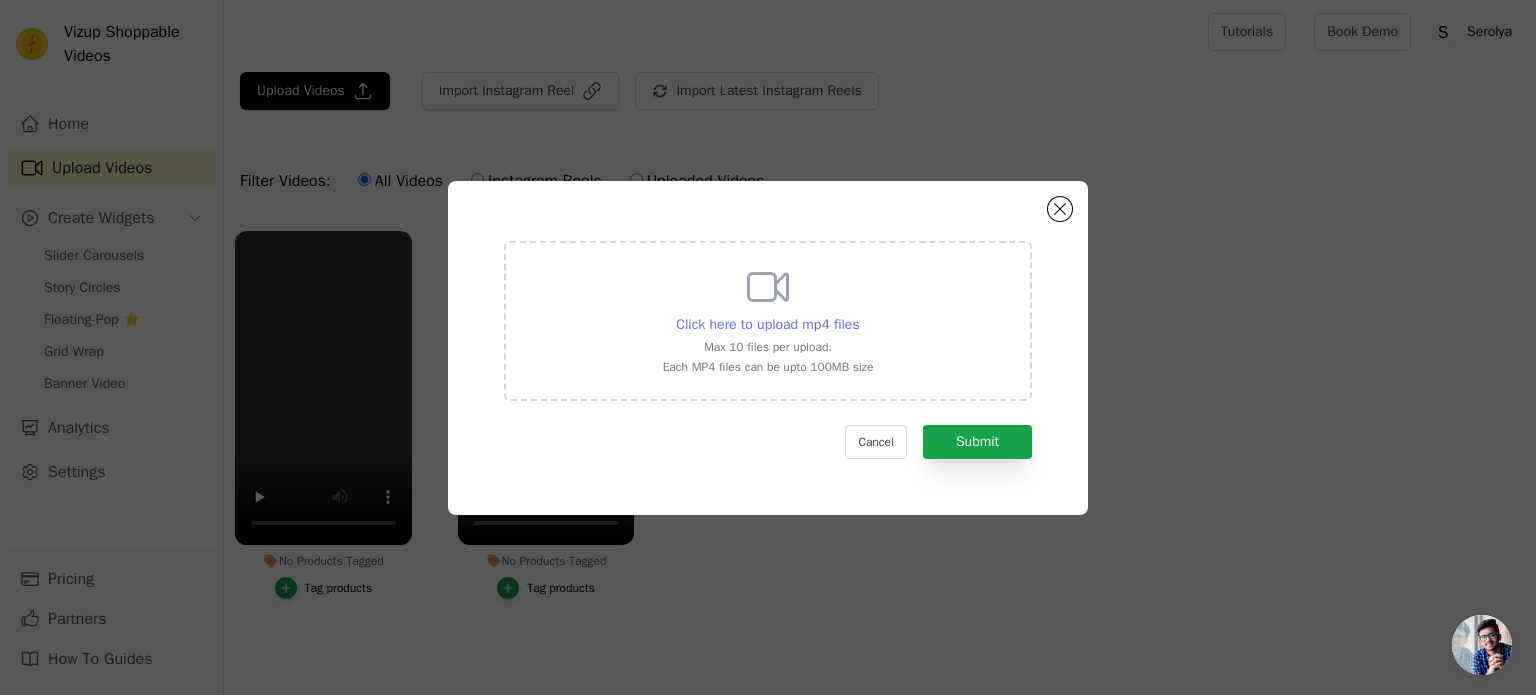 click on "Click here to upload mp4 files" at bounding box center [767, 324] 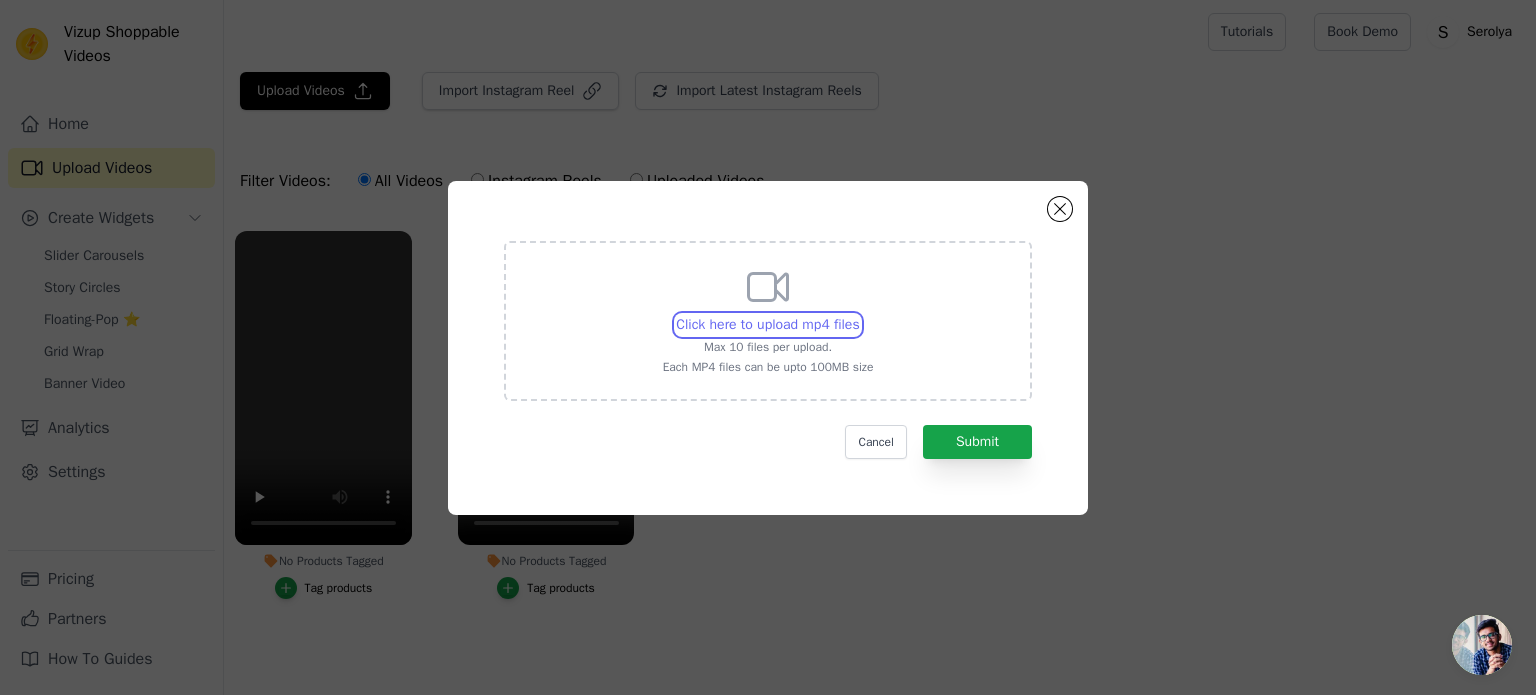 click on "Click here to upload mp4 files     Max 10 files per upload.   Each MP4 files can be upto 100MB size" at bounding box center (859, 314) 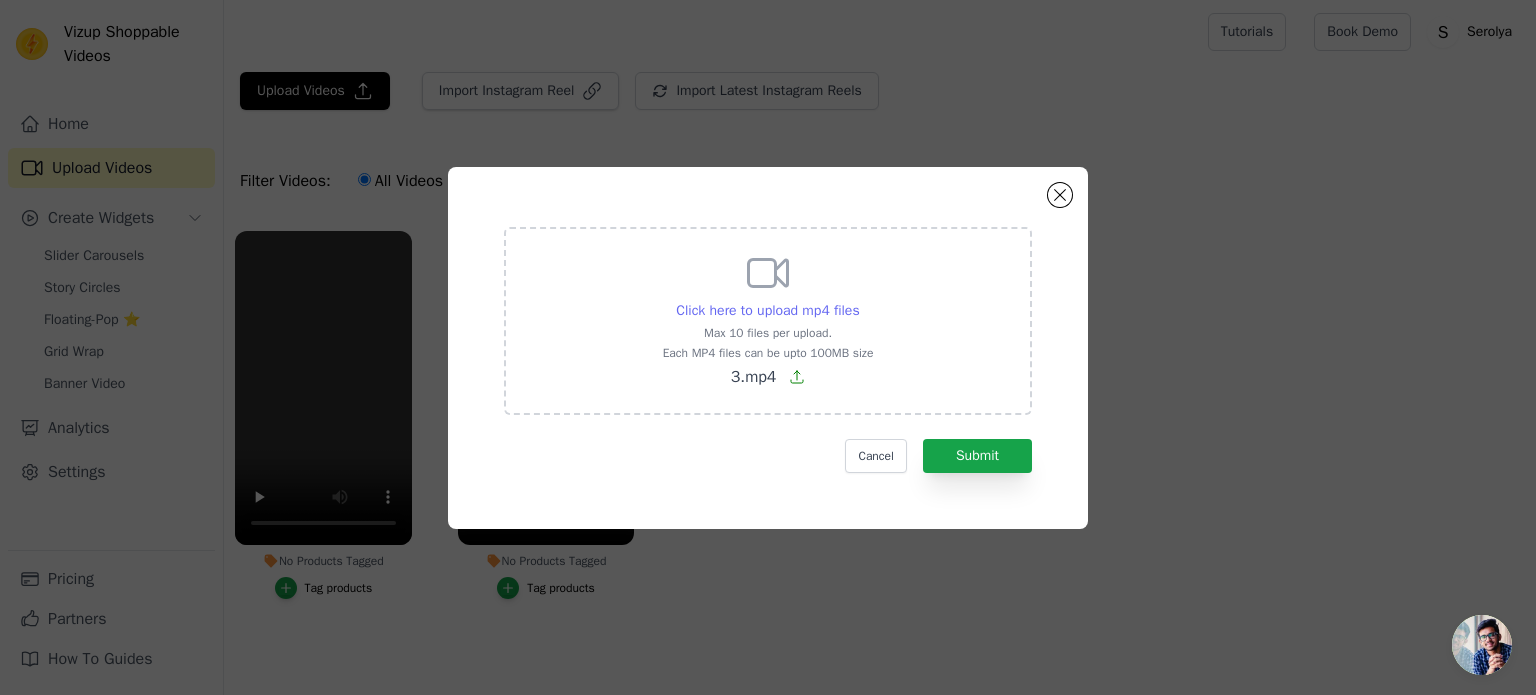 click on "Click here to upload mp4 files" at bounding box center (767, 310) 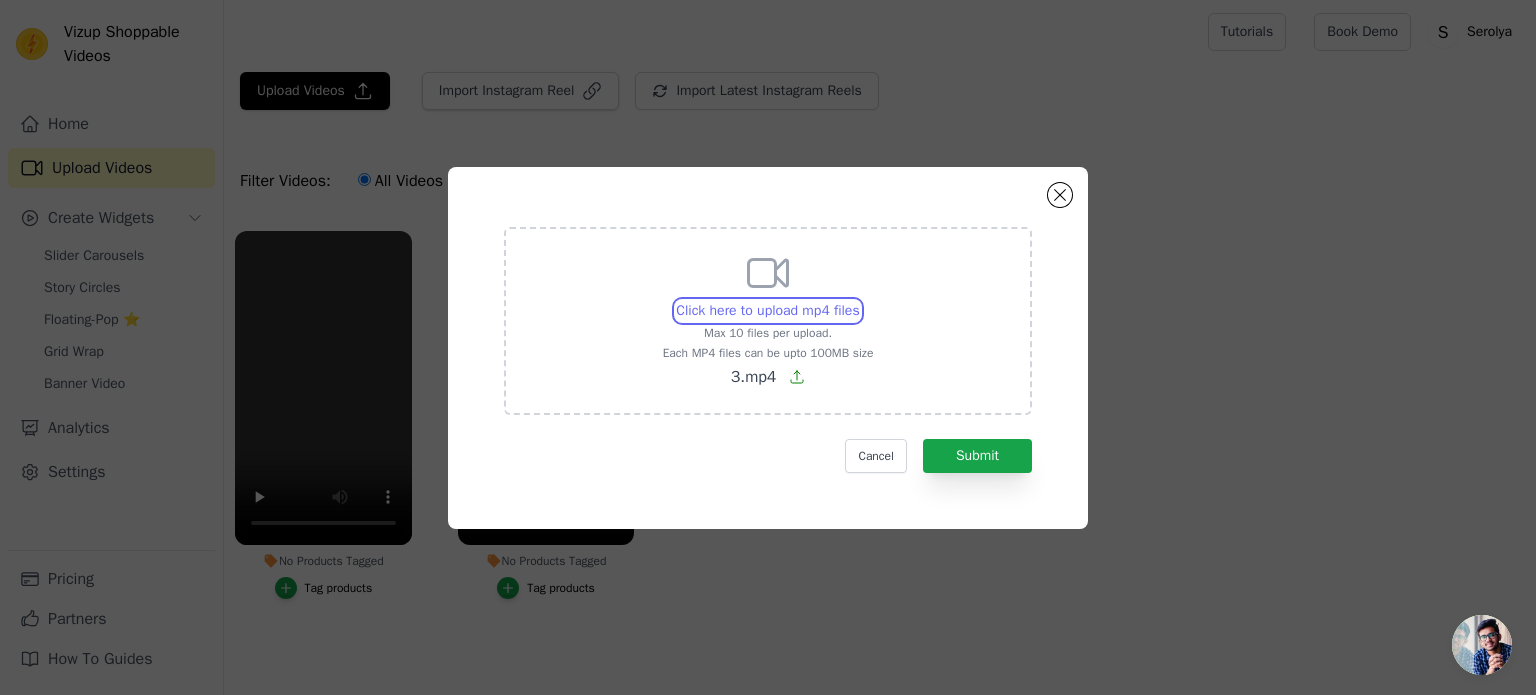 click on "Click here to upload mp4 files     Max 10 files per upload.   Each MP4 files can be upto 100MB size   3.mp4" at bounding box center [859, 300] 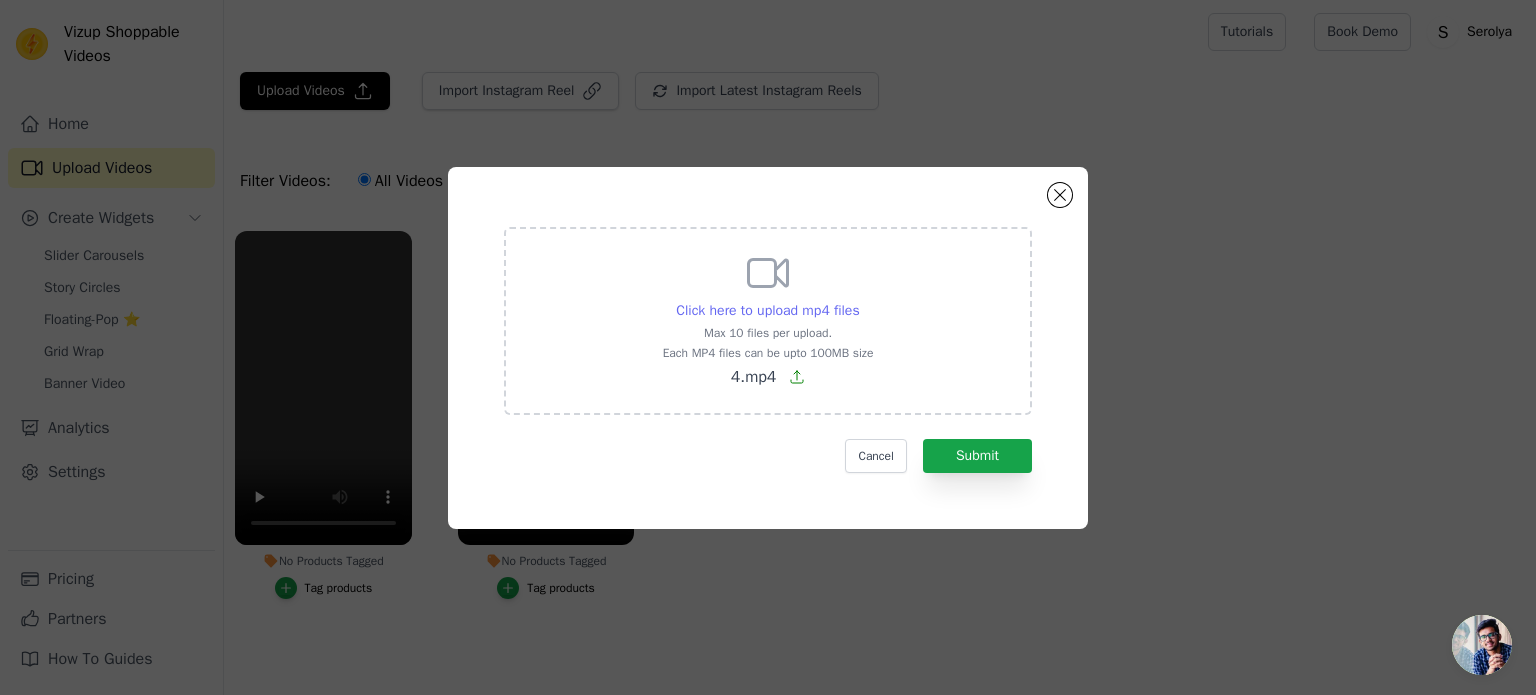 click on "Click here to upload mp4 files" at bounding box center [767, 310] 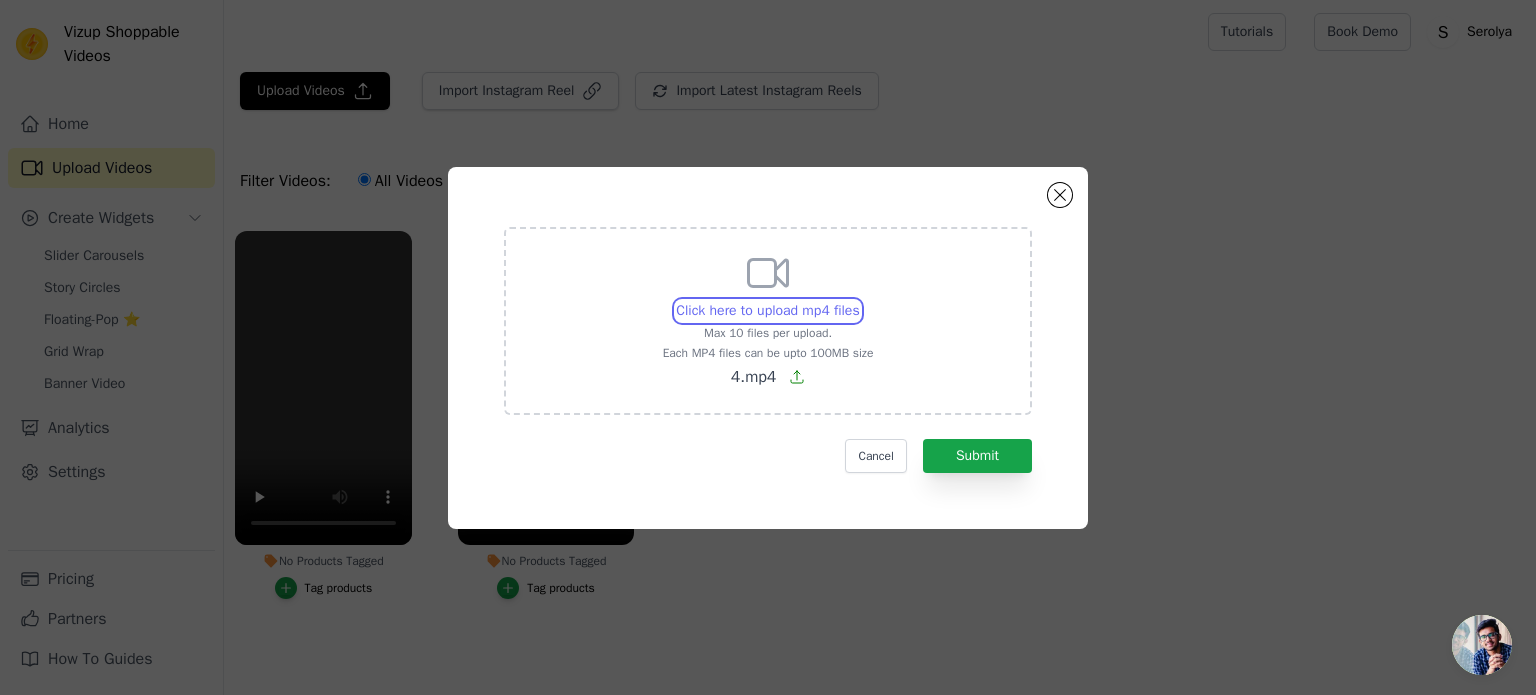type on "C:\fakepath\3.mp4" 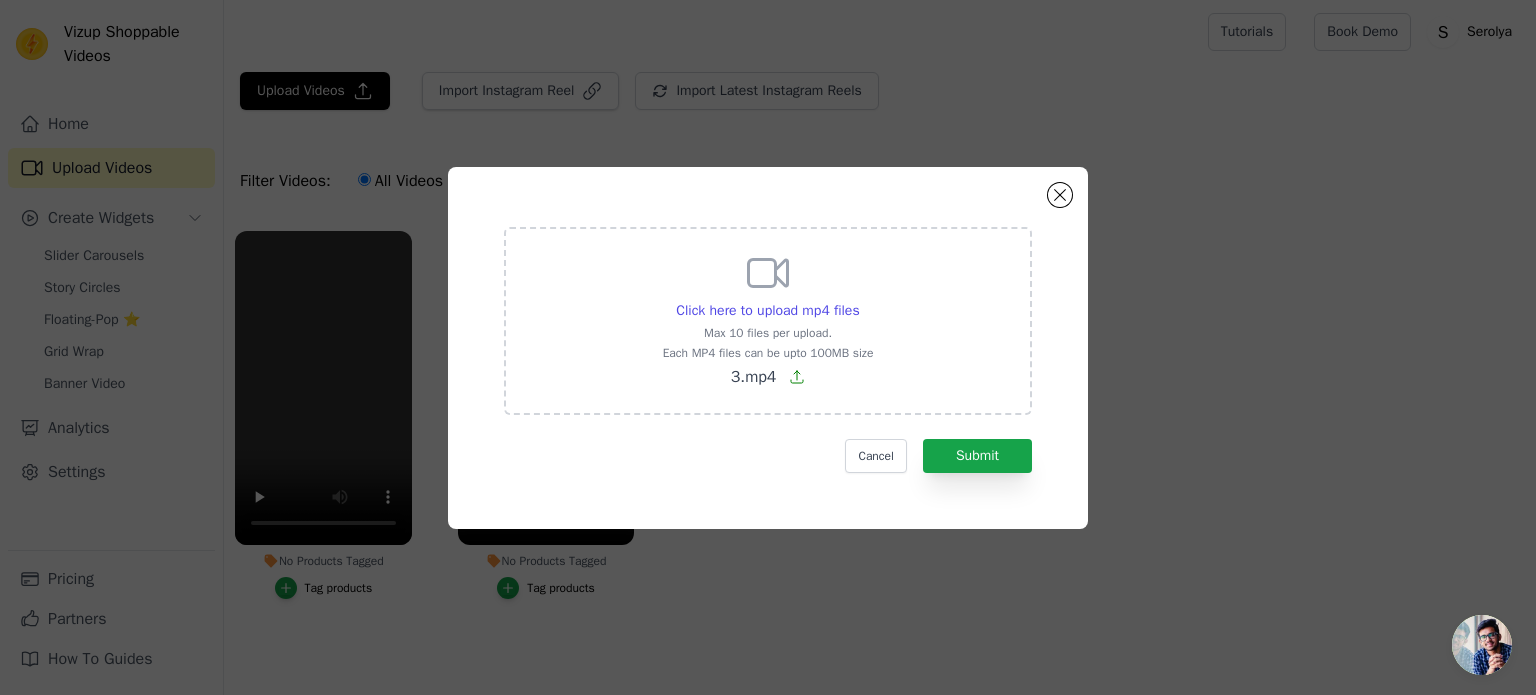 click 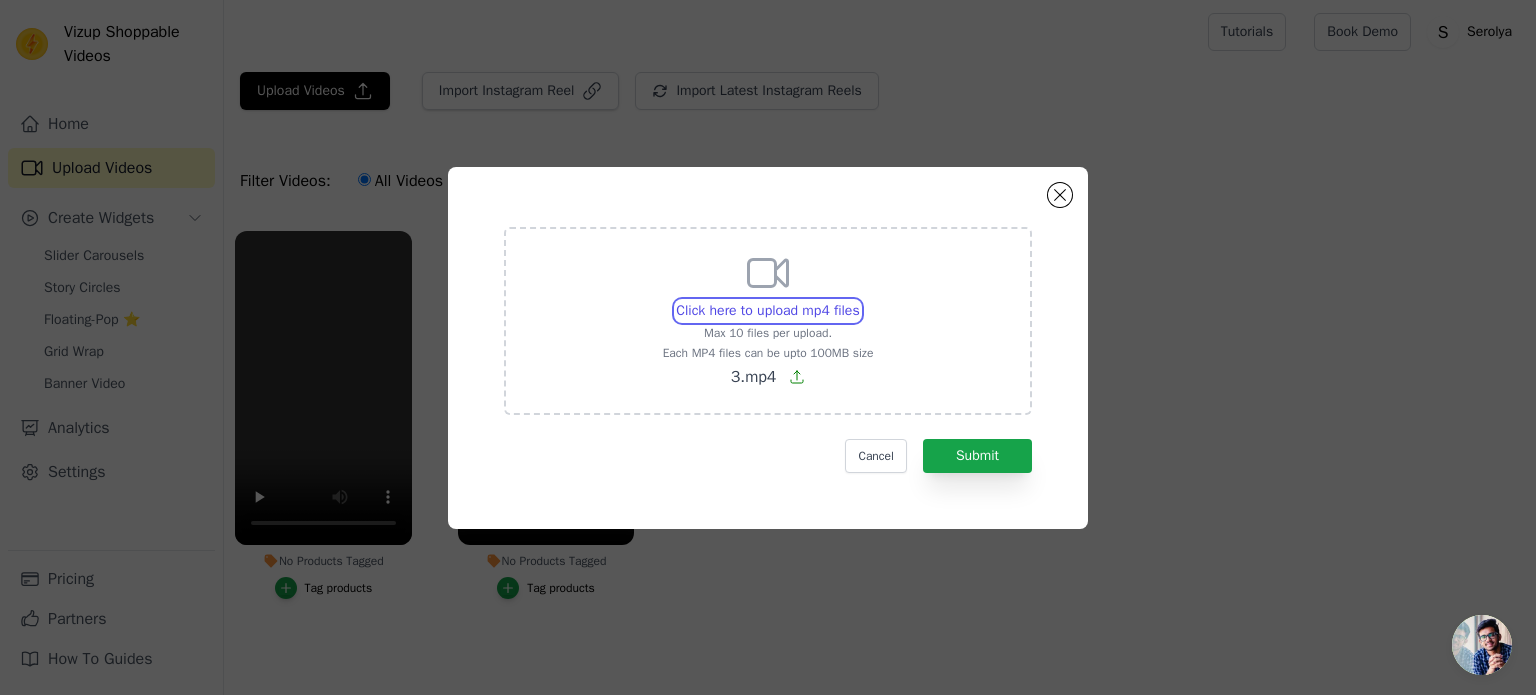 click on "Click here to upload mp4 files     Max 10 files per upload.   Each MP4 files can be upto 100MB size   3.mp4" at bounding box center [859, 300] 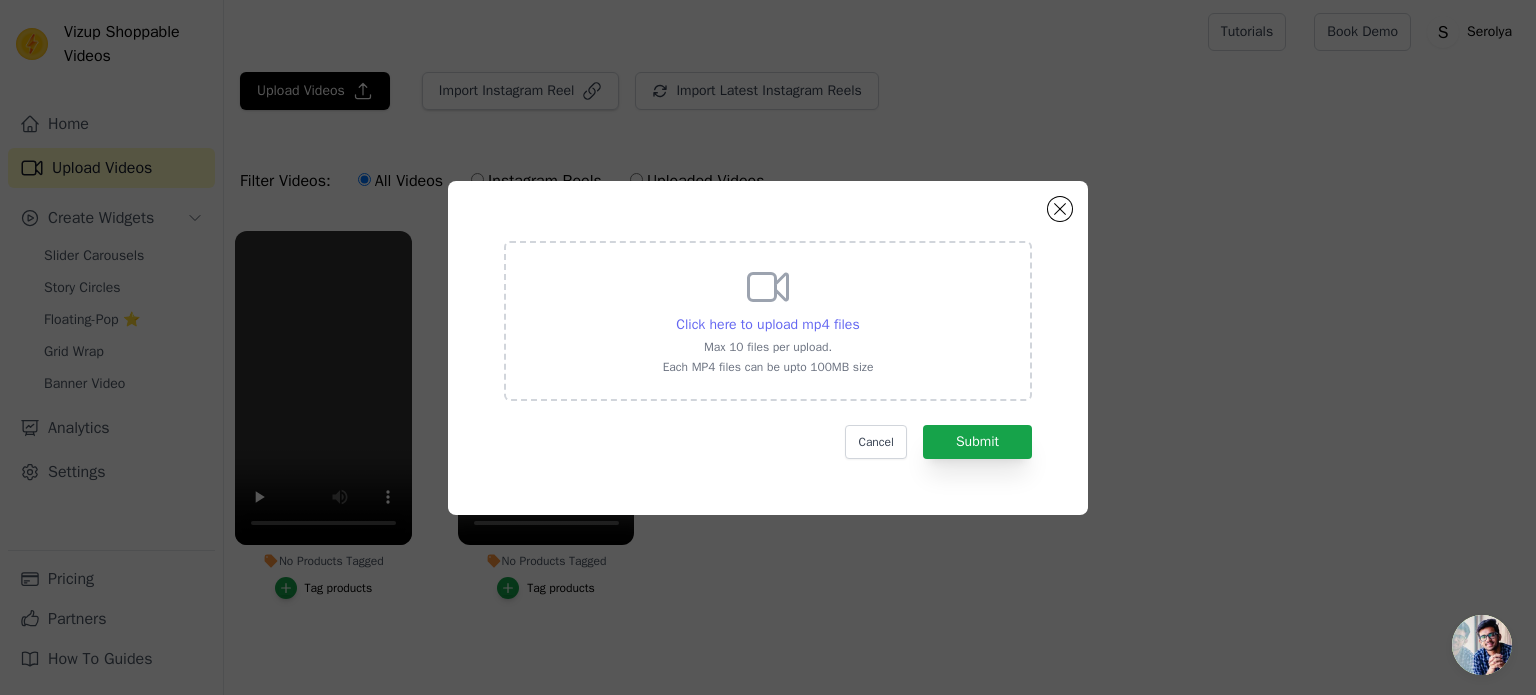 click on "Click here to upload mp4 files" at bounding box center (767, 324) 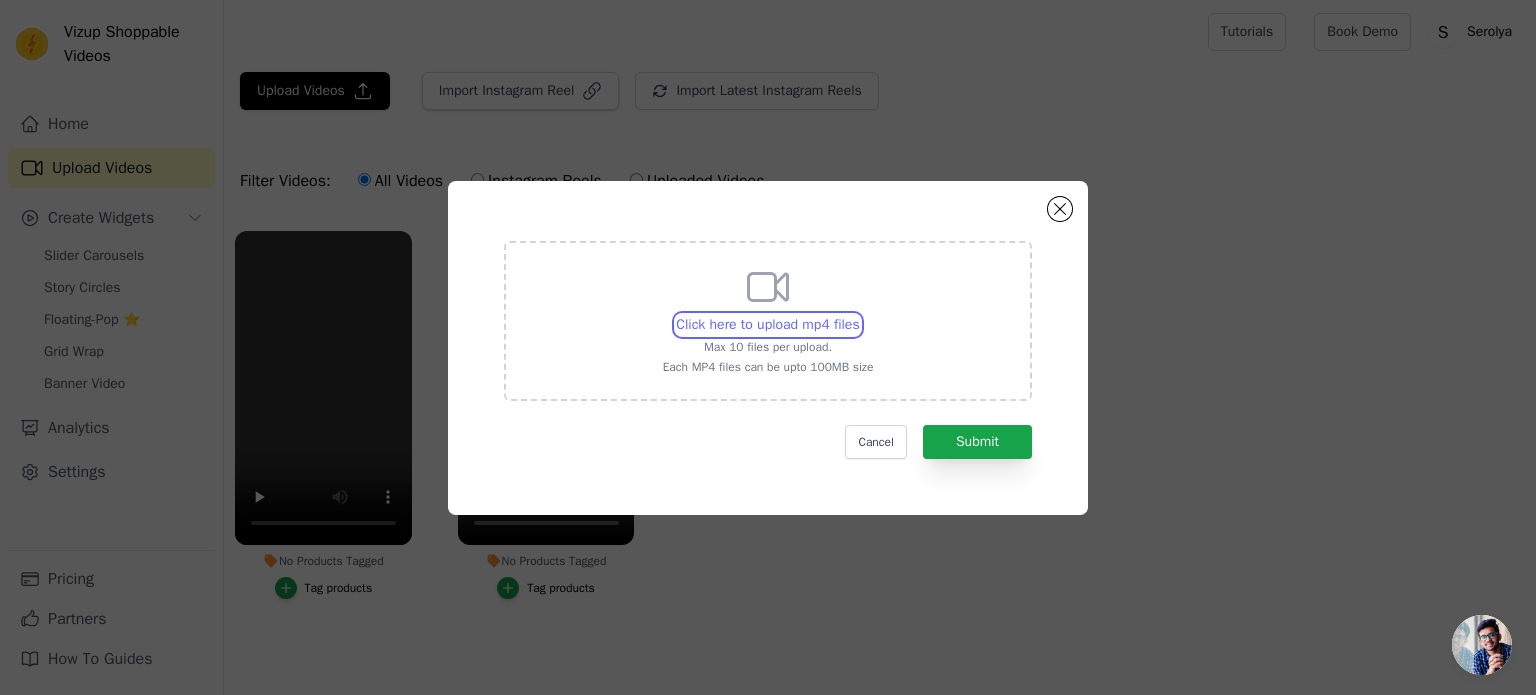 type on "C:\fakepath\3.mp4" 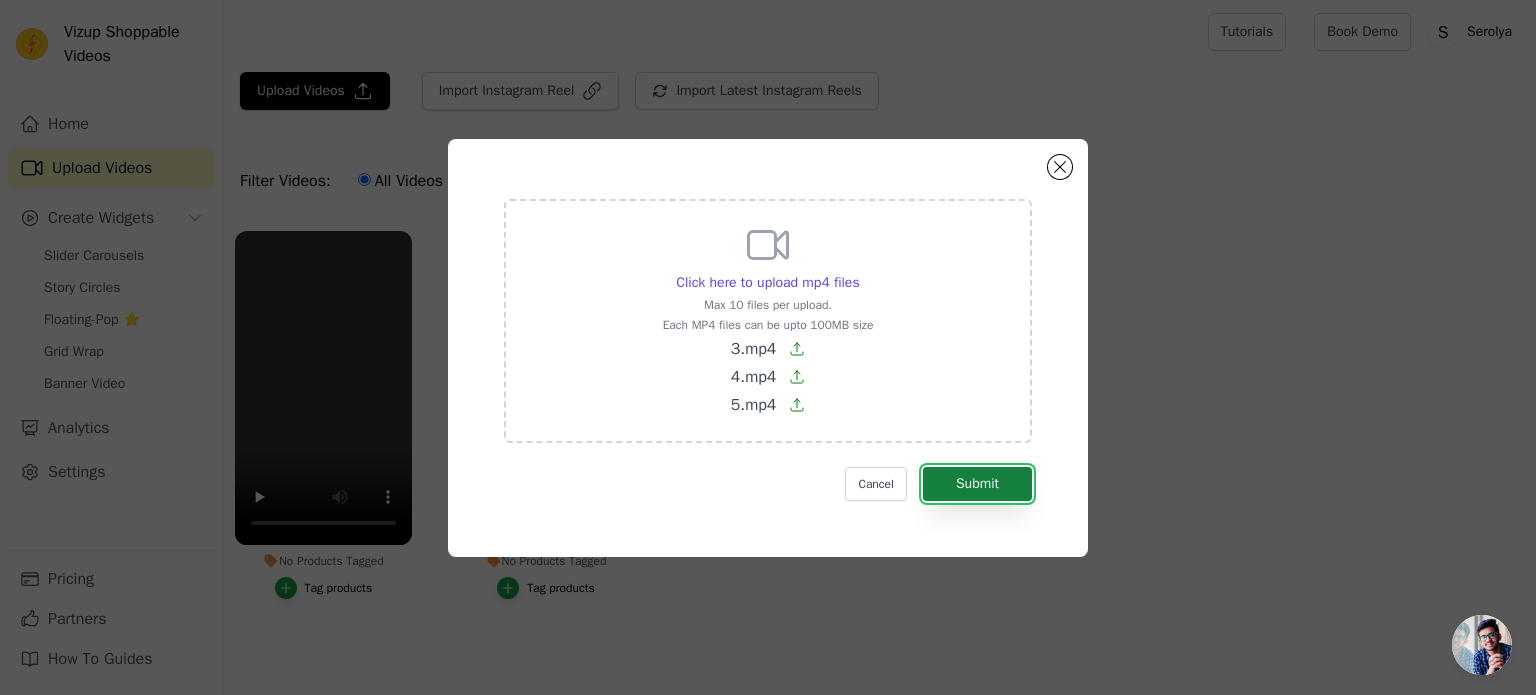 click on "Submit" at bounding box center (977, 484) 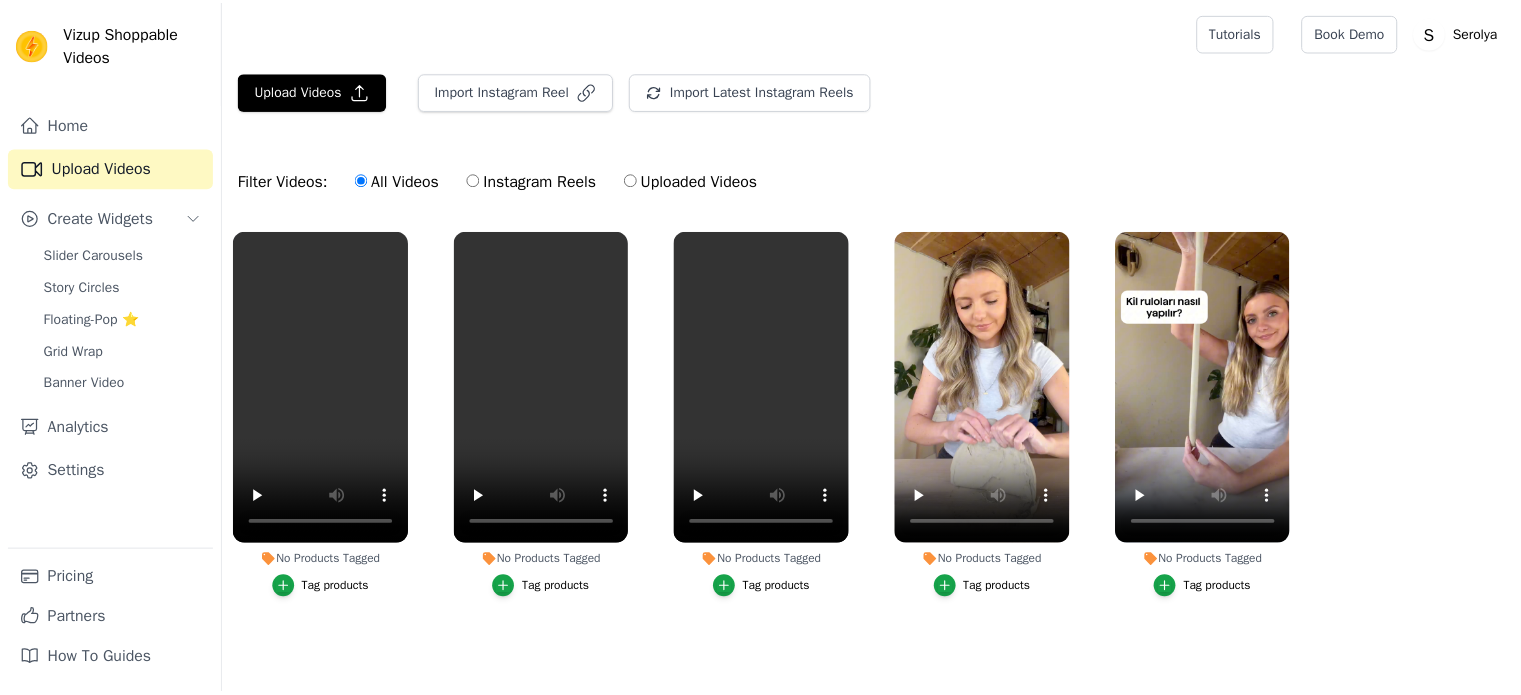 scroll, scrollTop: 0, scrollLeft: 0, axis: both 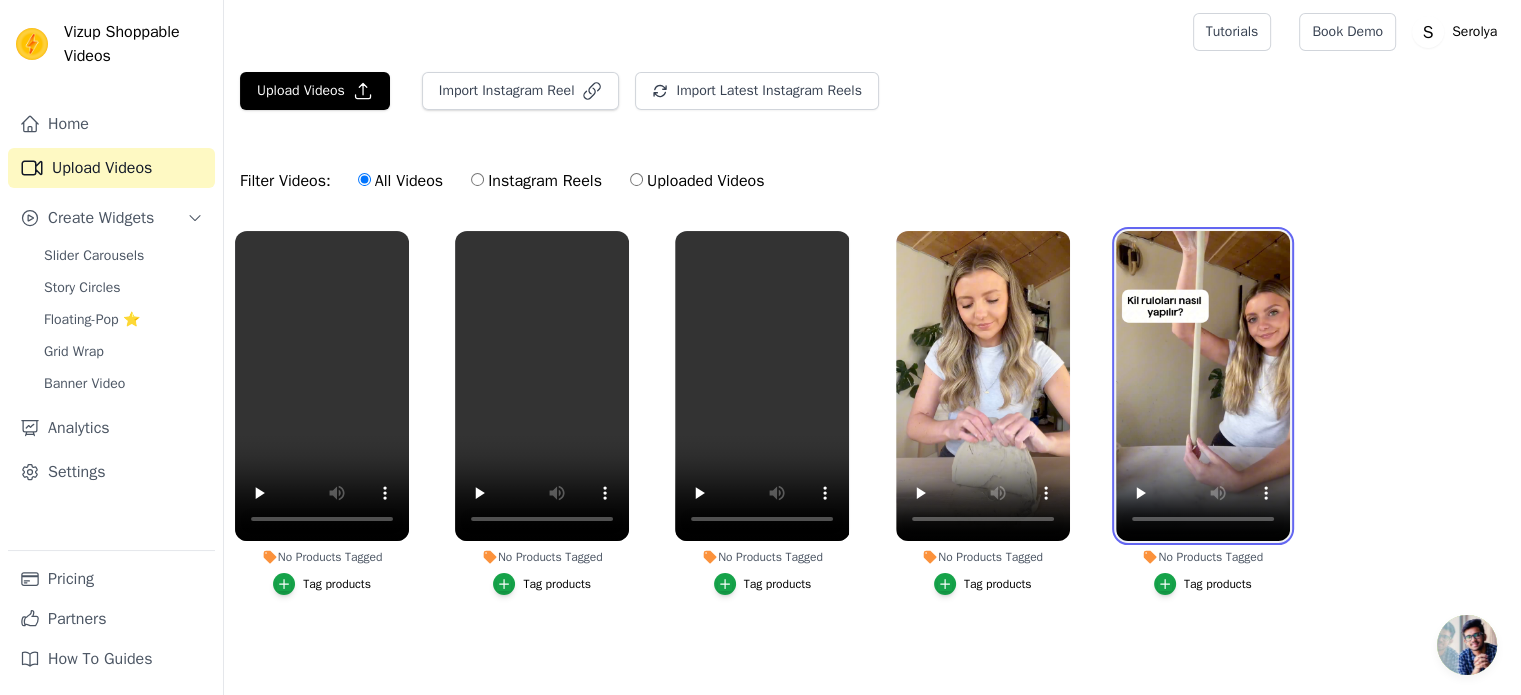 drag, startPoint x: 1204, startPoint y: 291, endPoint x: 1106, endPoint y: 339, distance: 109.12378 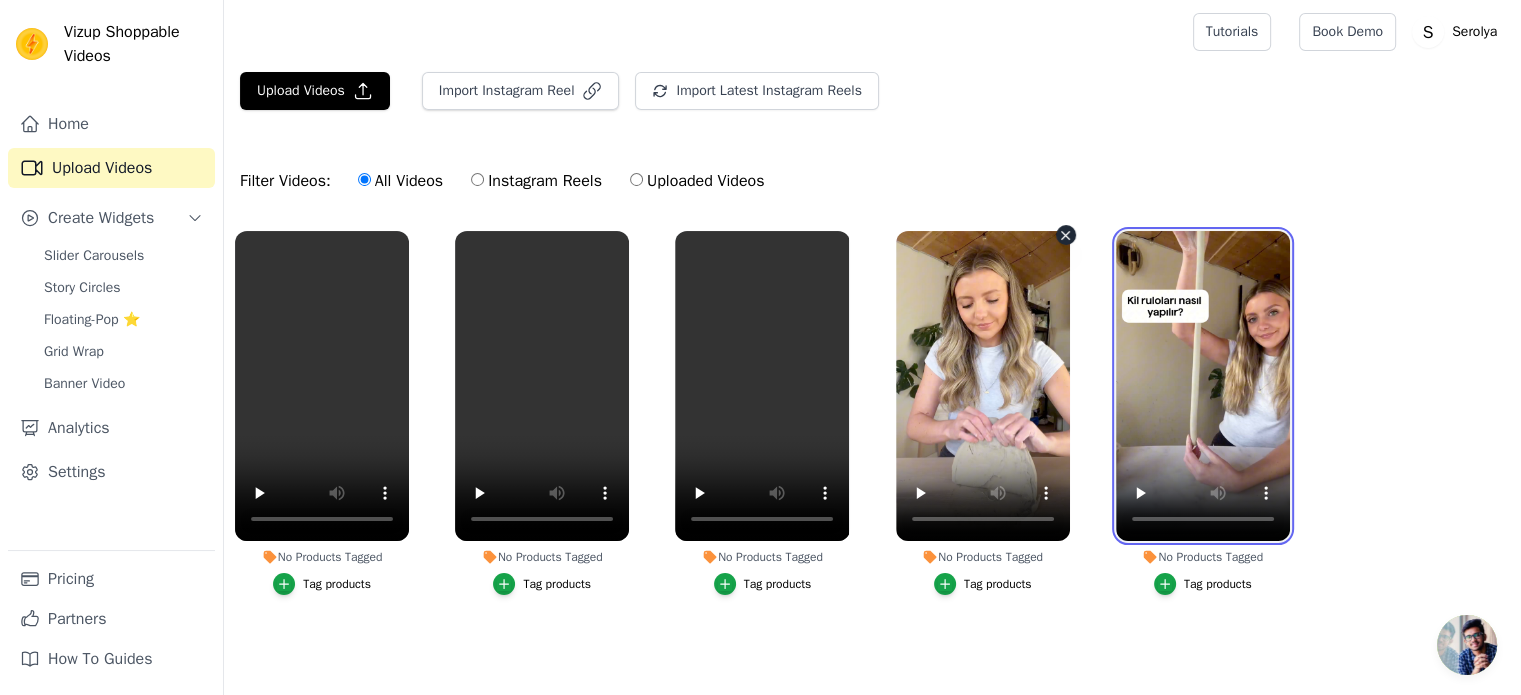scroll, scrollTop: 0, scrollLeft: 0, axis: both 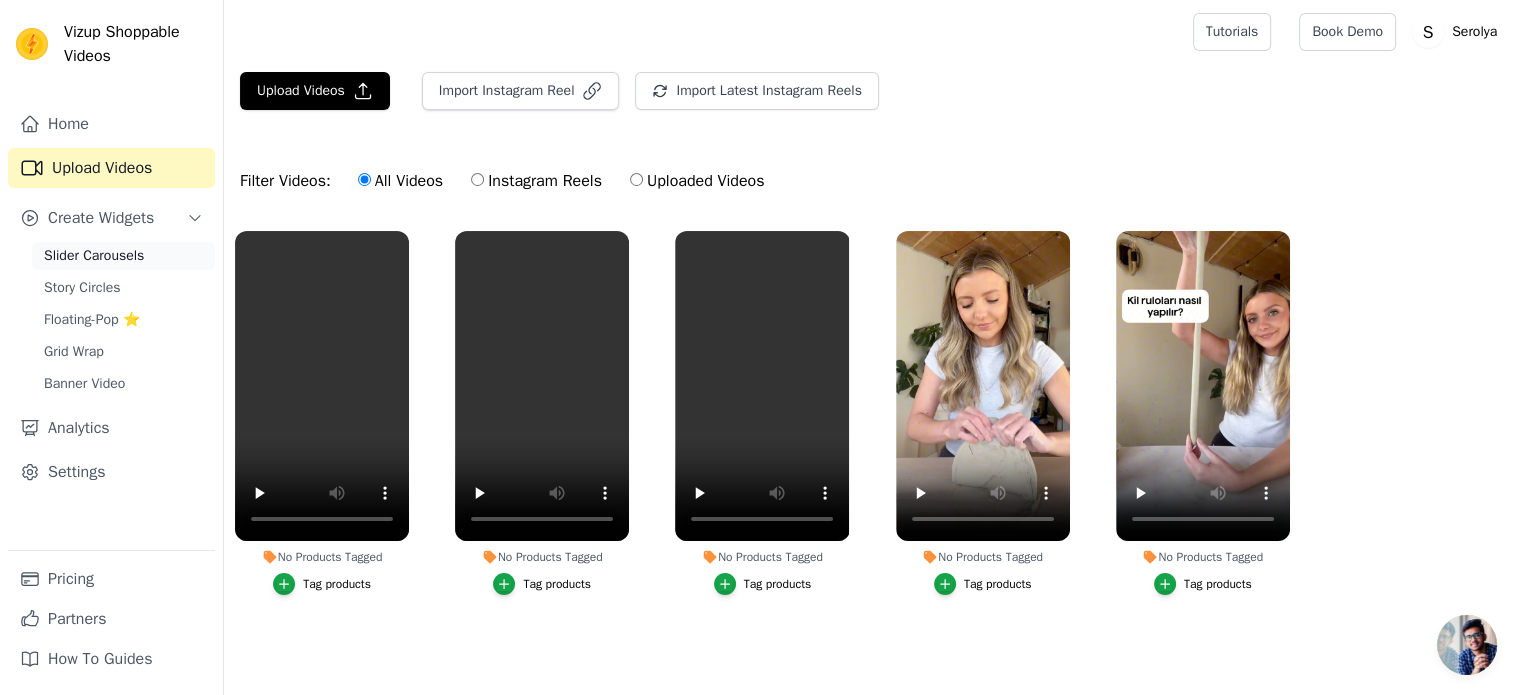 click on "Slider Carousels" at bounding box center [94, 256] 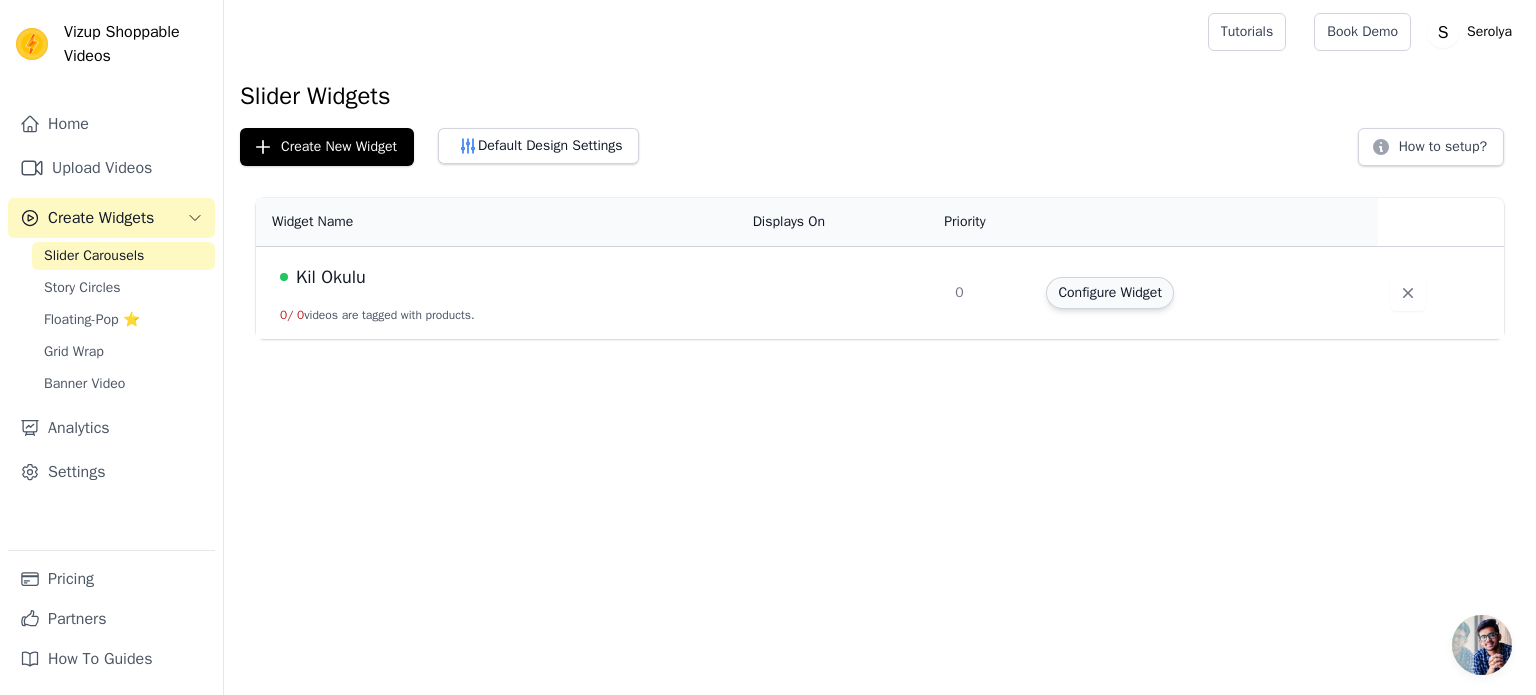 click on "Configure Widget" at bounding box center [1109, 293] 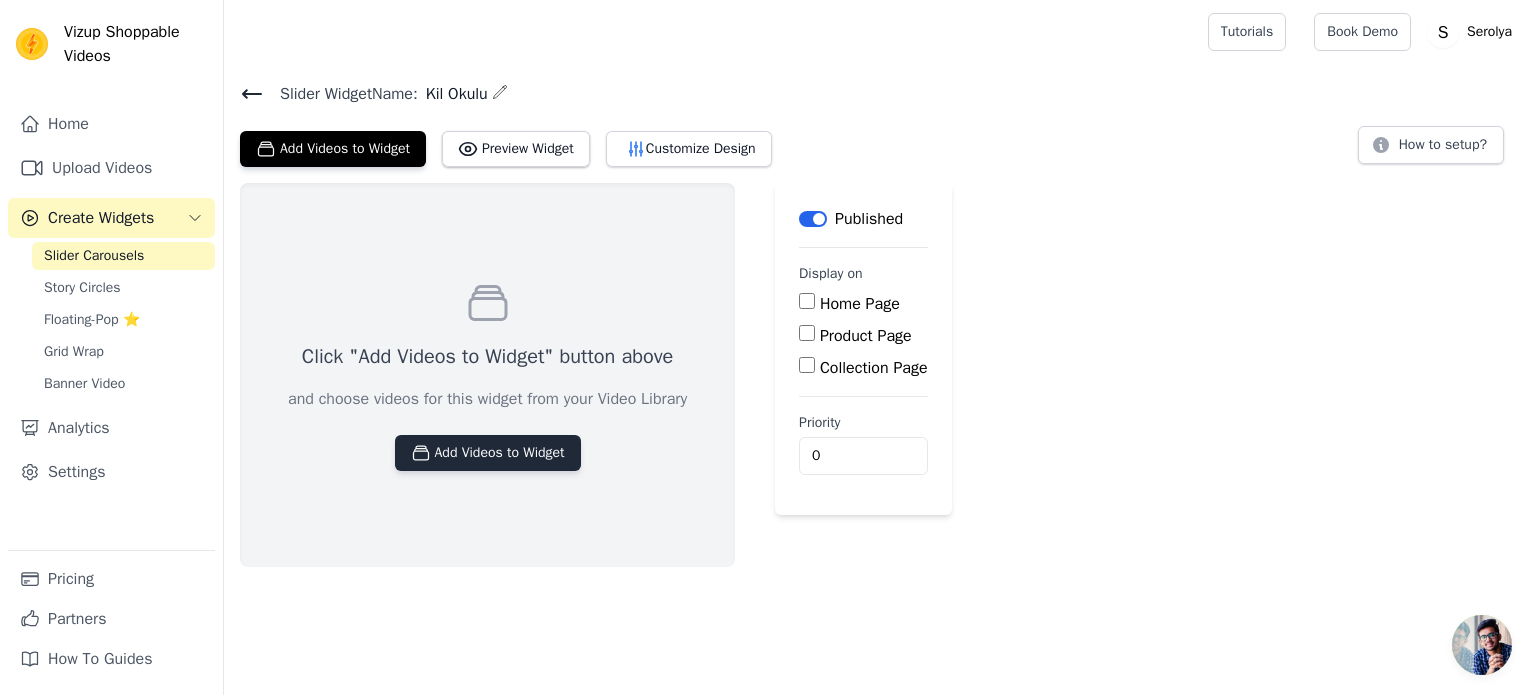 click on "Add Videos to Widget" at bounding box center (488, 453) 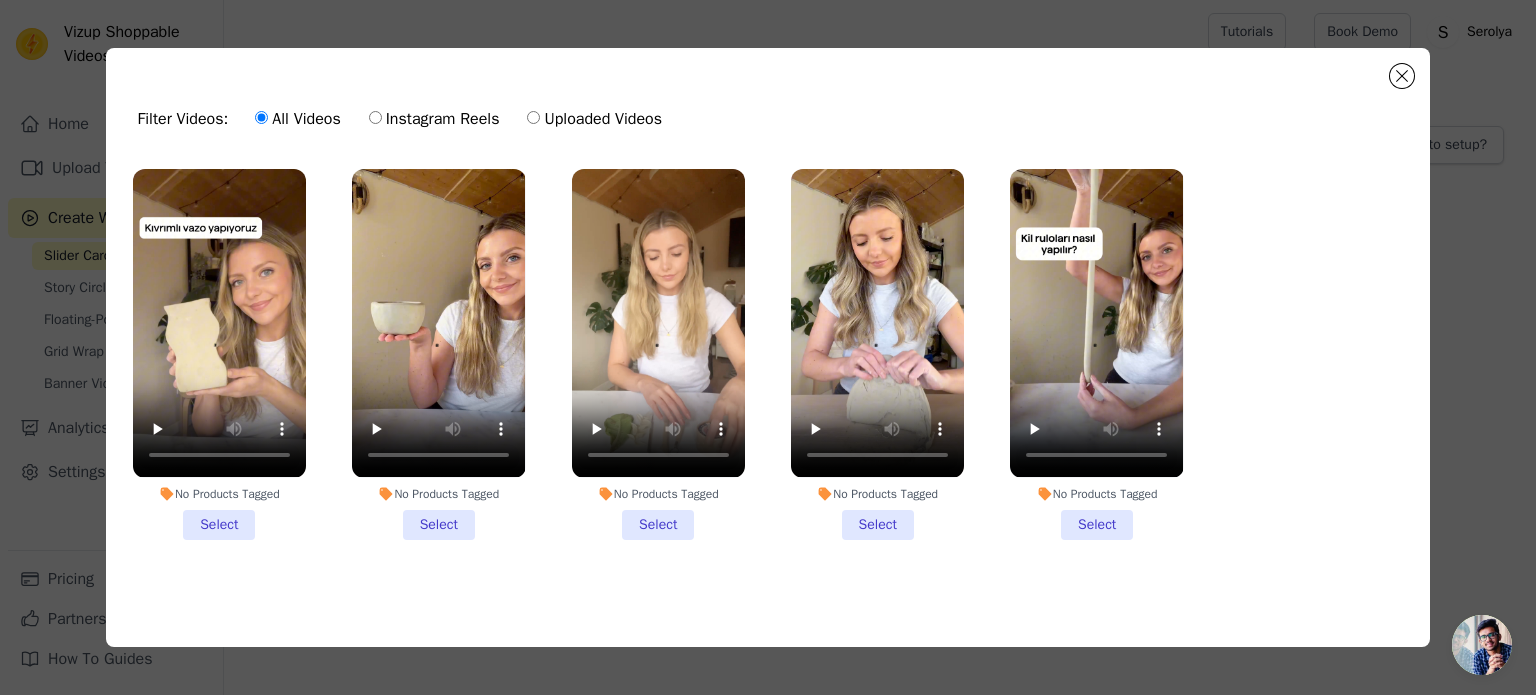 click on "No Products Tagged     Select" at bounding box center [1096, 354] 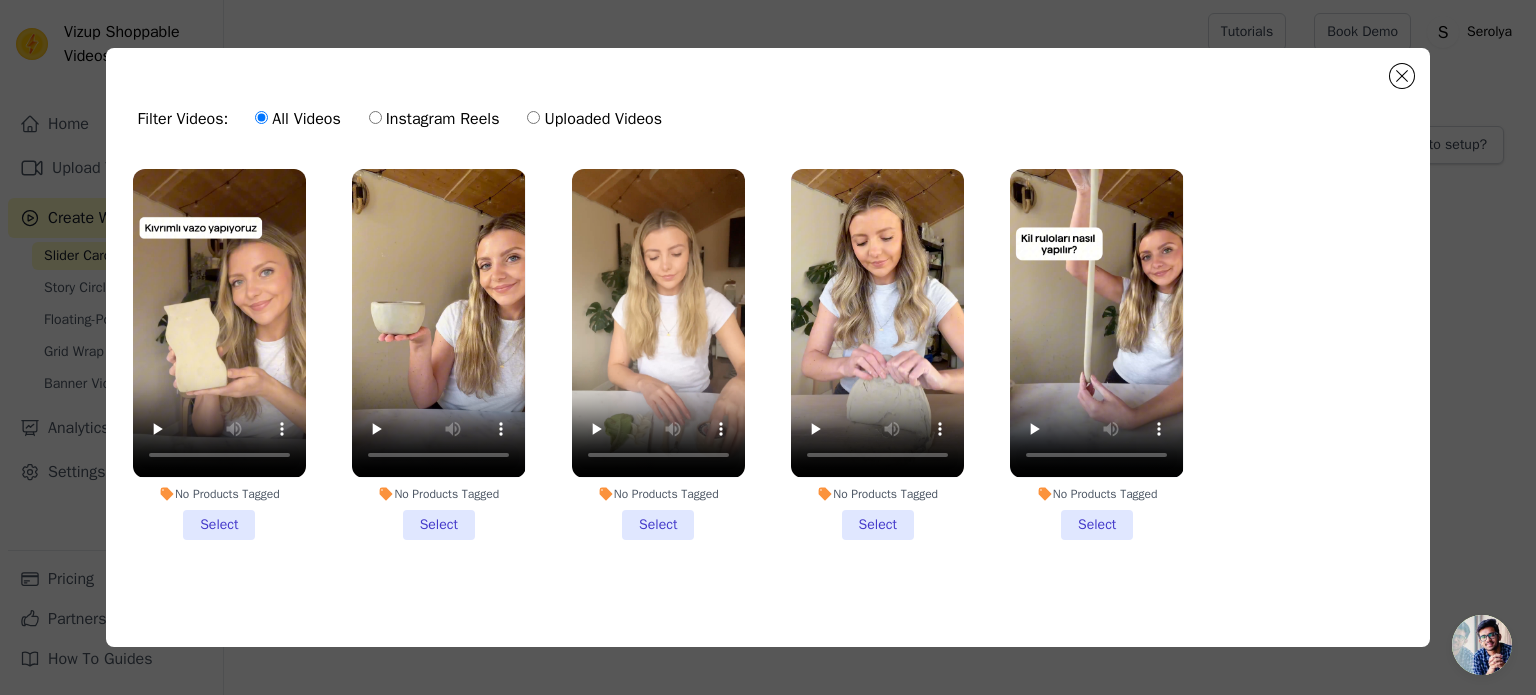 click on "No Products Tagged     Select" at bounding box center (0, 0) 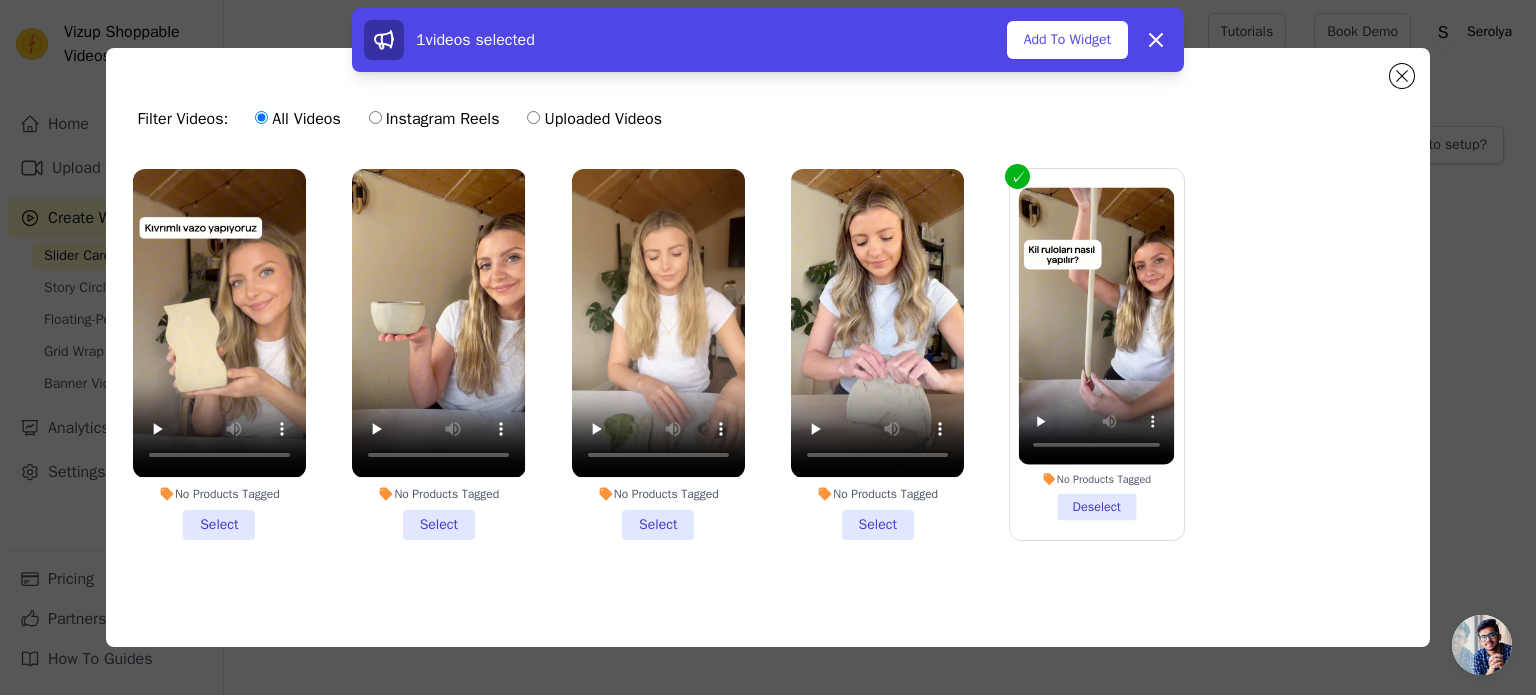 drag, startPoint x: 873, startPoint y: 523, endPoint x: 804, endPoint y: 519, distance: 69.115845 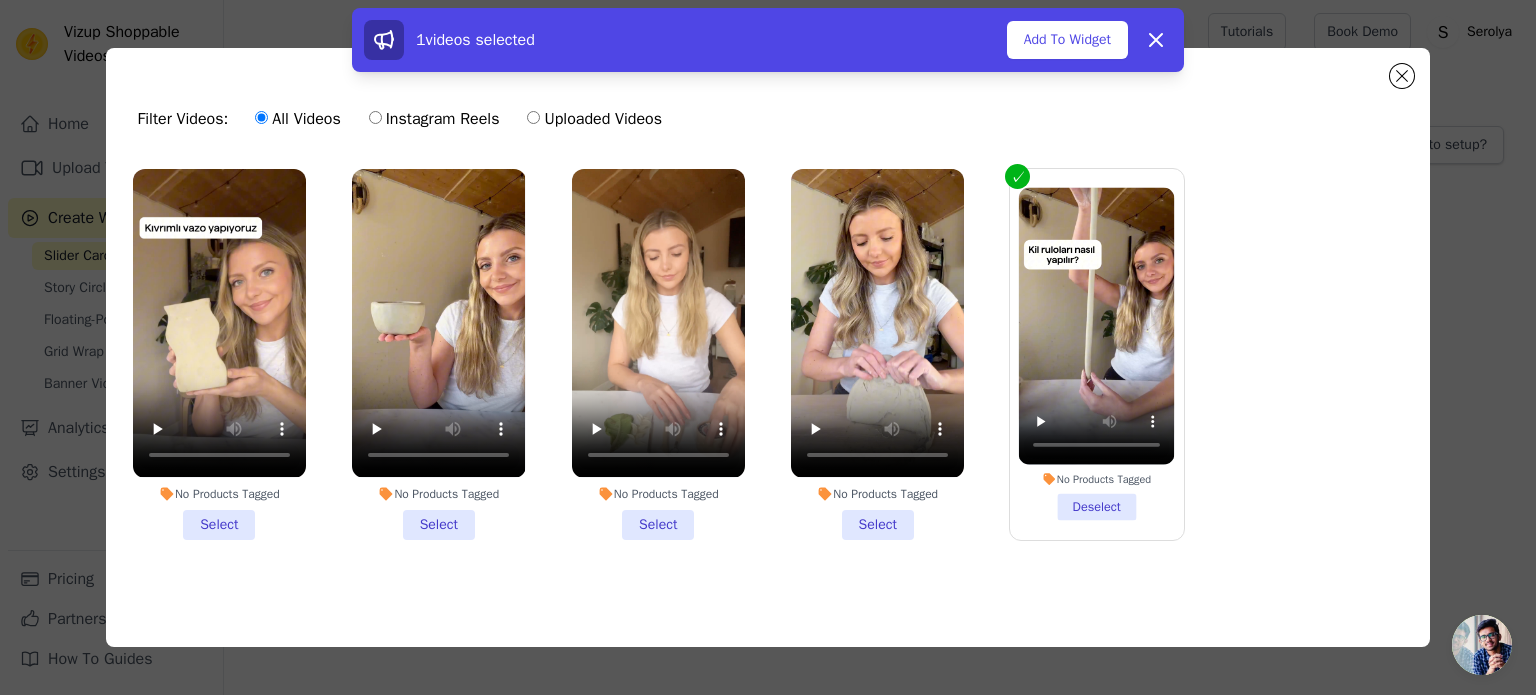 click on "No Products Tagged     Select" at bounding box center (658, 354) 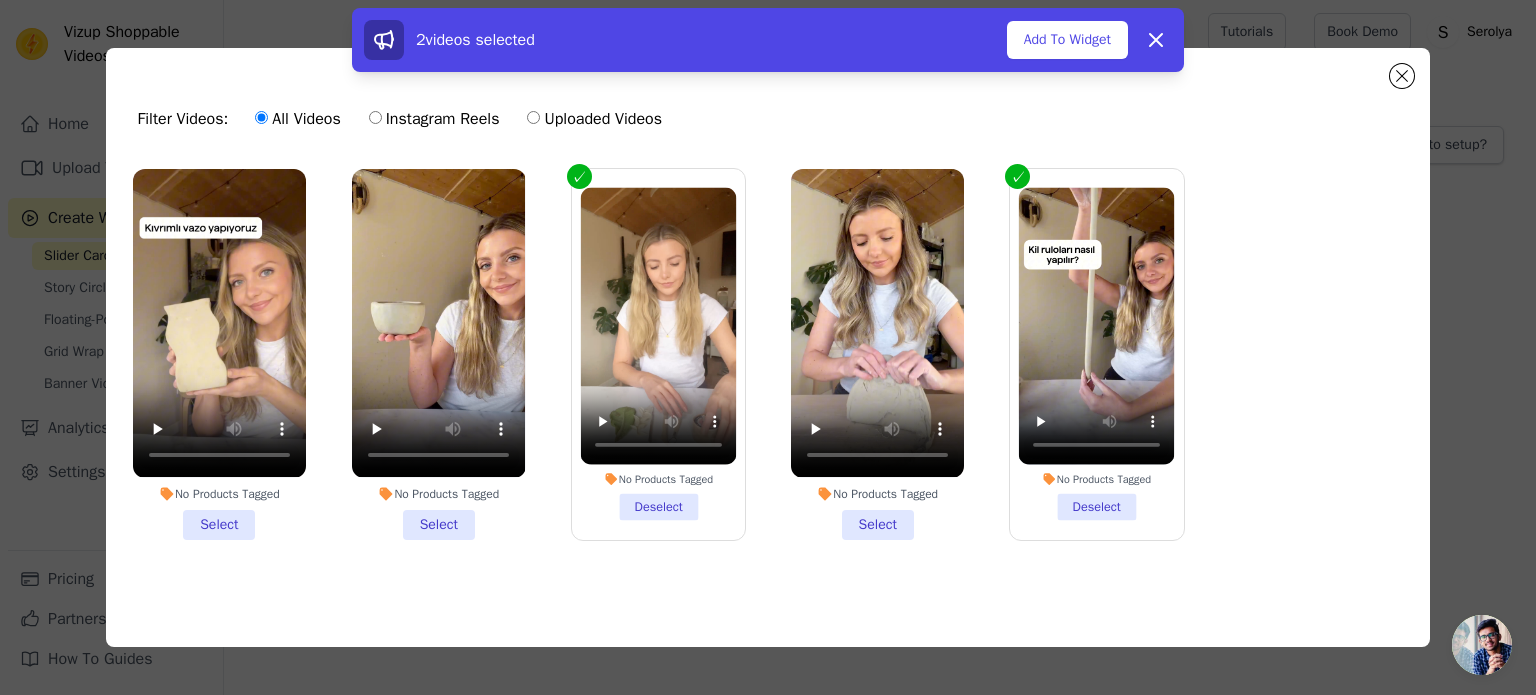 click on "No Products Tagged     Select" at bounding box center [877, 354] 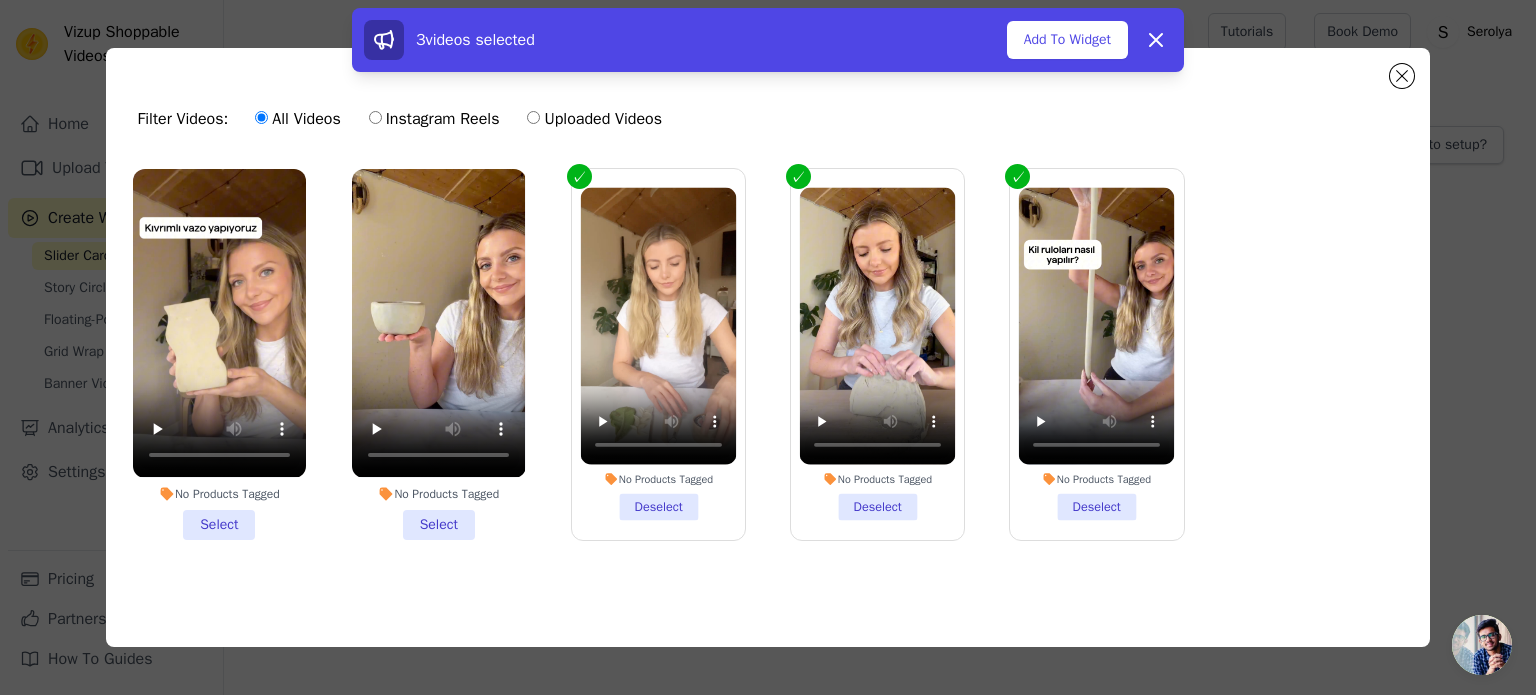click on "No Products Tagged     Select" at bounding box center [438, 354] 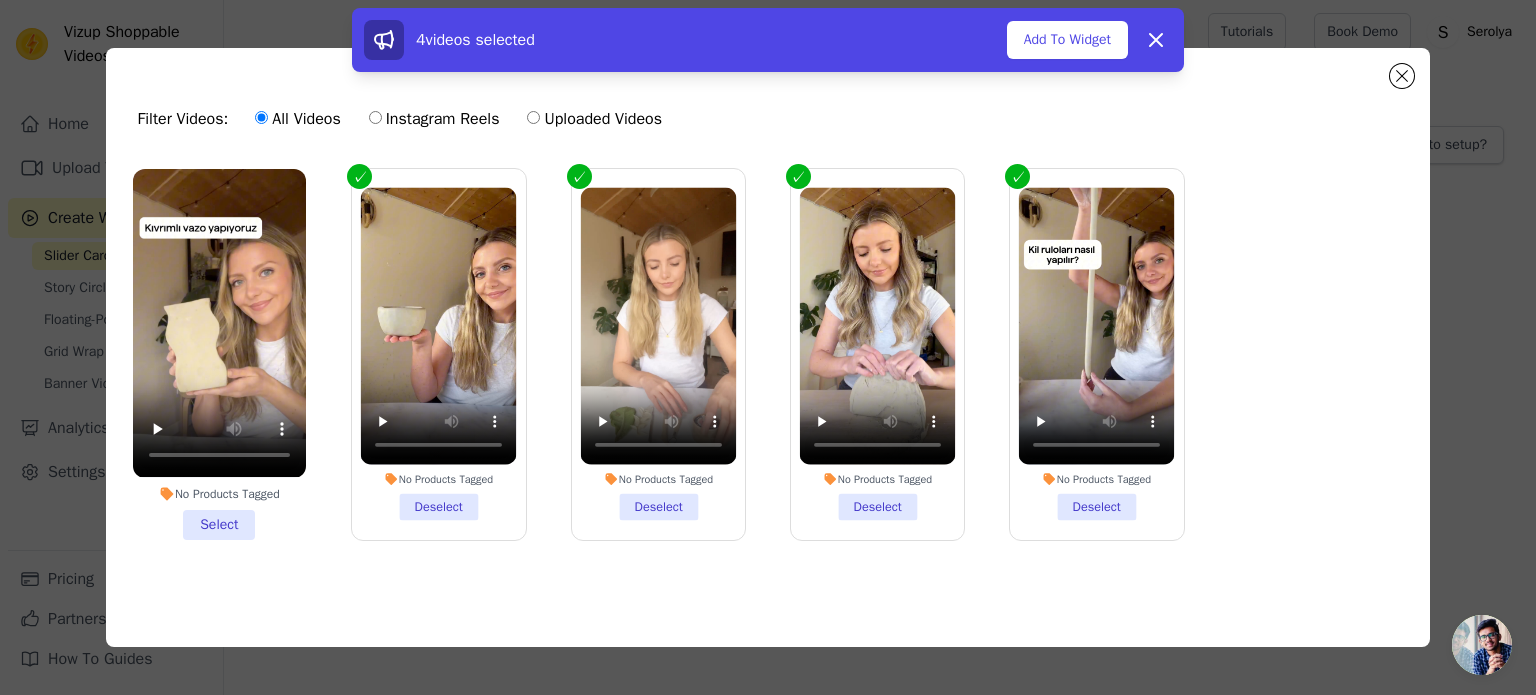 click on "No Products Tagged     Select" at bounding box center (219, 354) 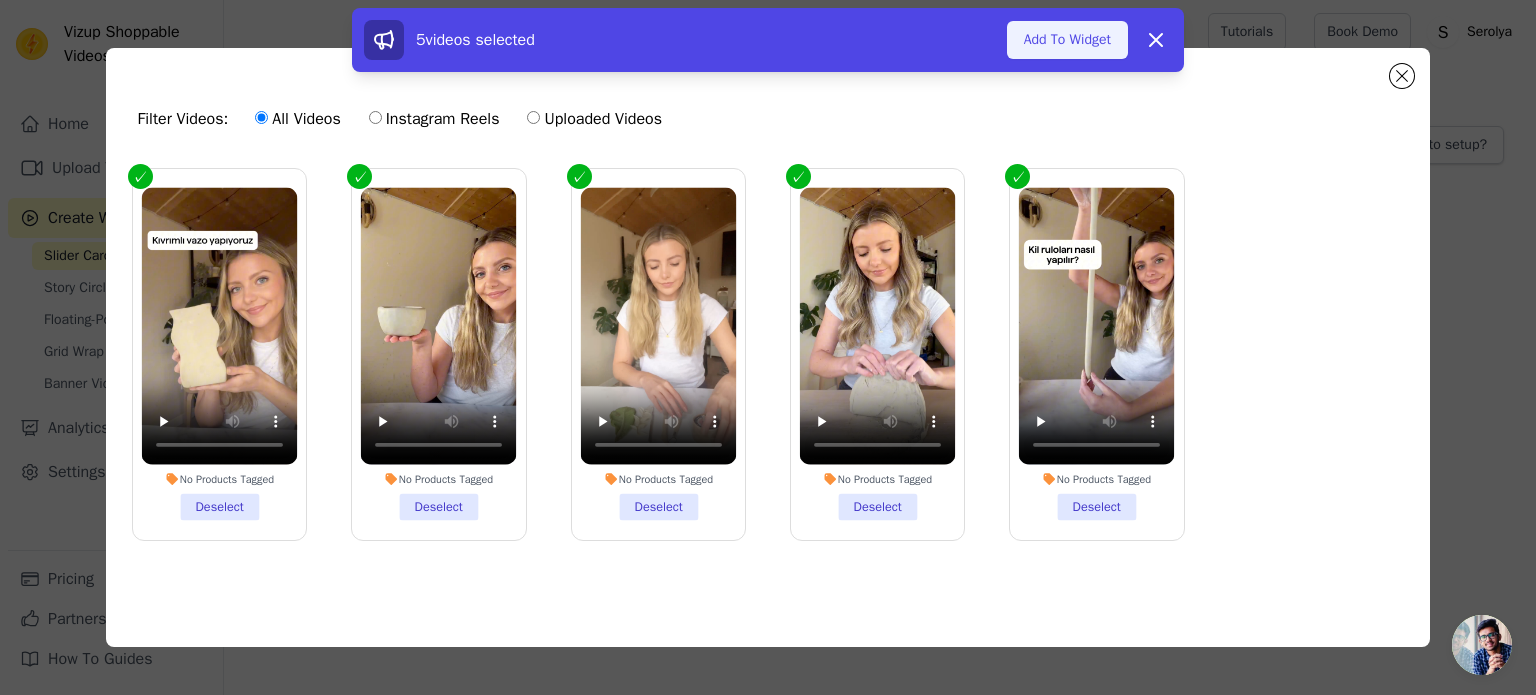 click on "Add To Widget" at bounding box center [1067, 40] 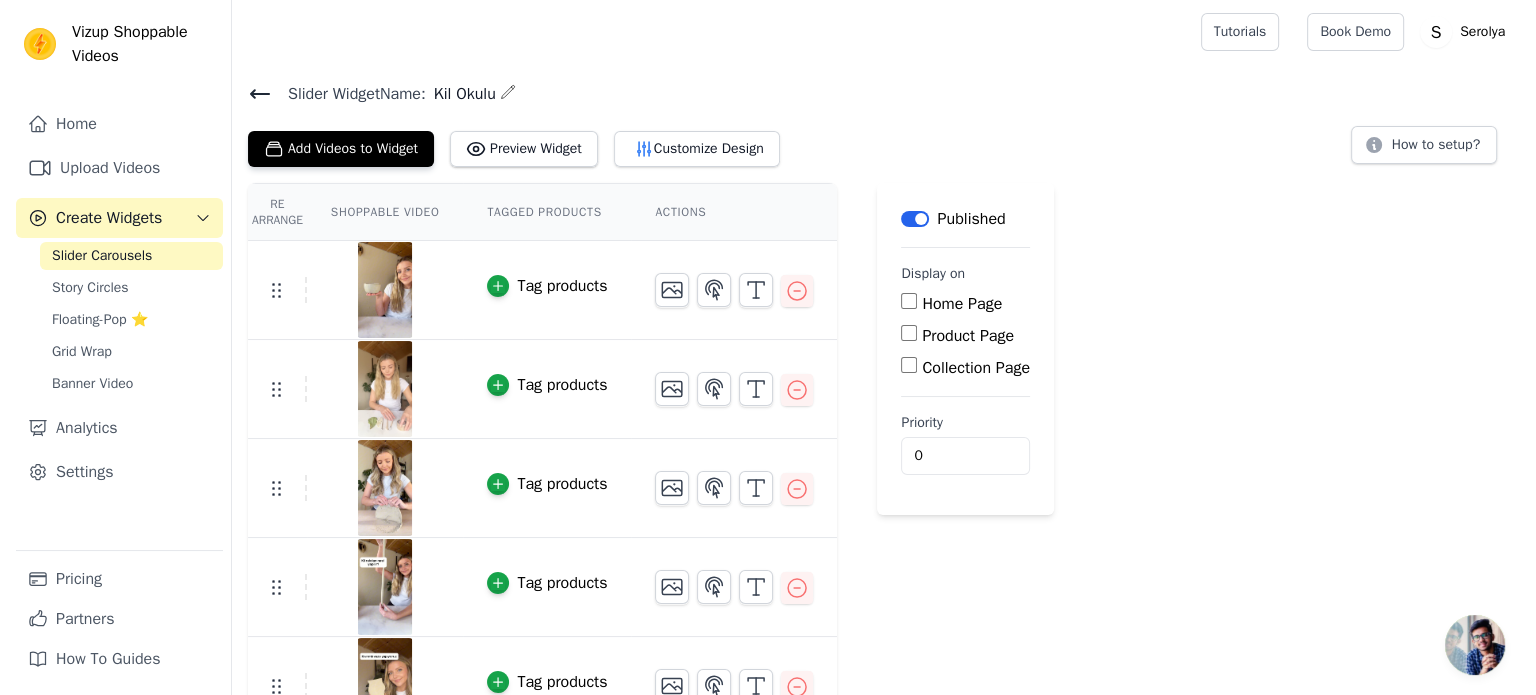 scroll, scrollTop: 0, scrollLeft: 0, axis: both 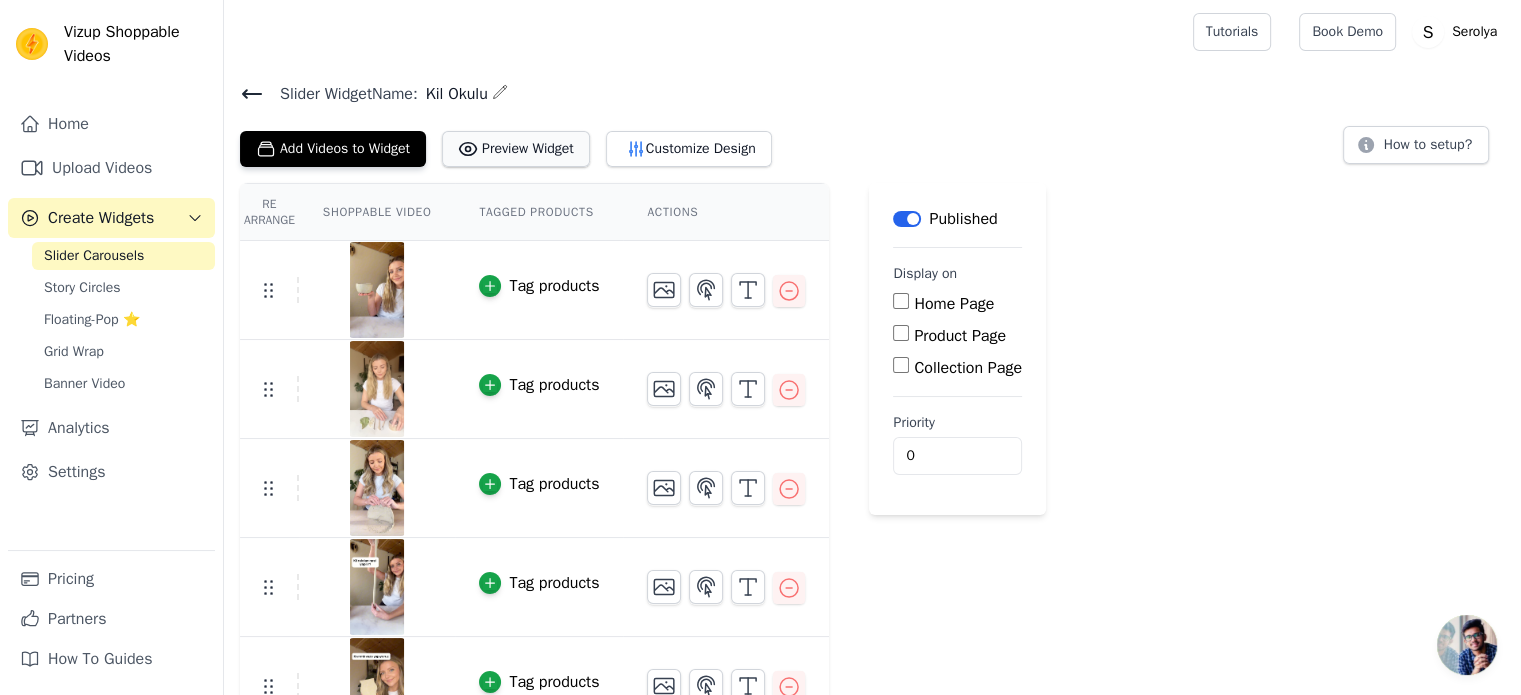 click on "Preview Widget" at bounding box center [516, 149] 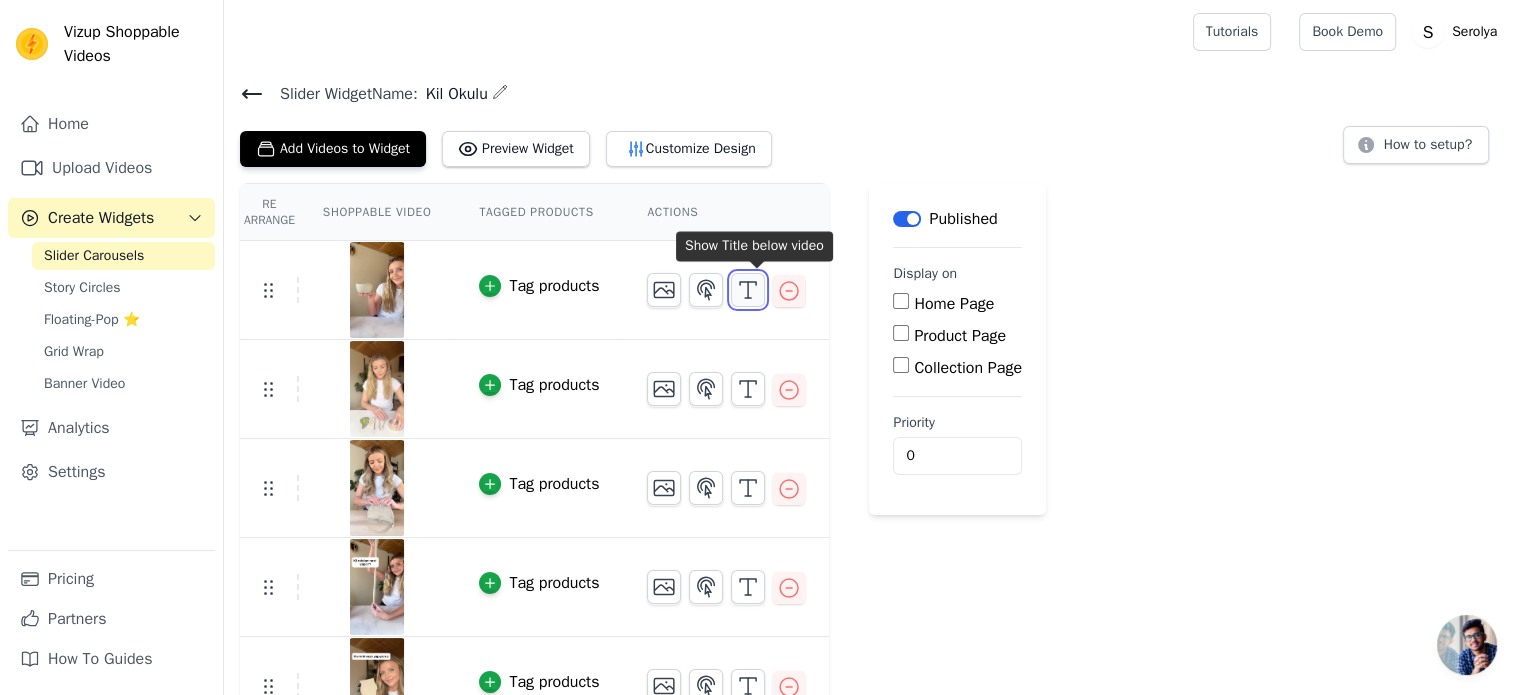 click 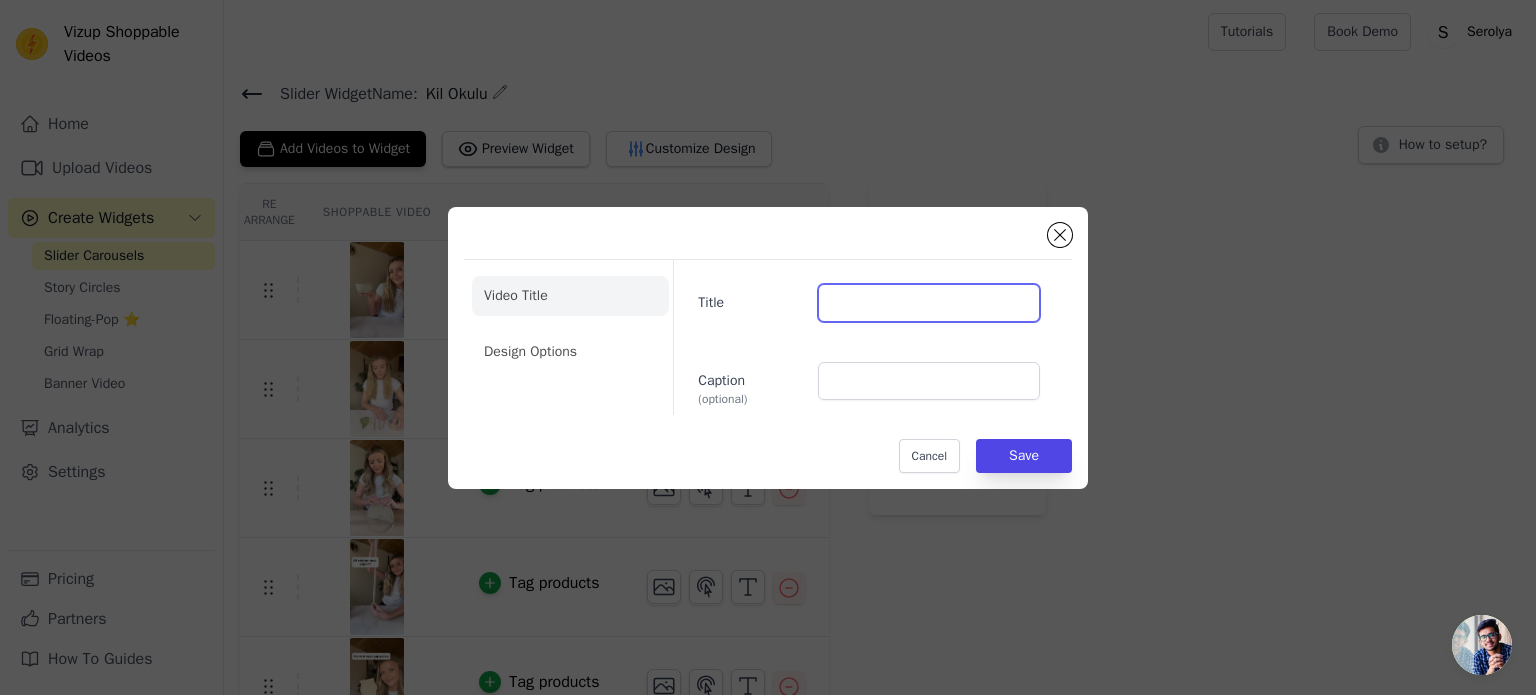 click on "Title" at bounding box center [929, 303] 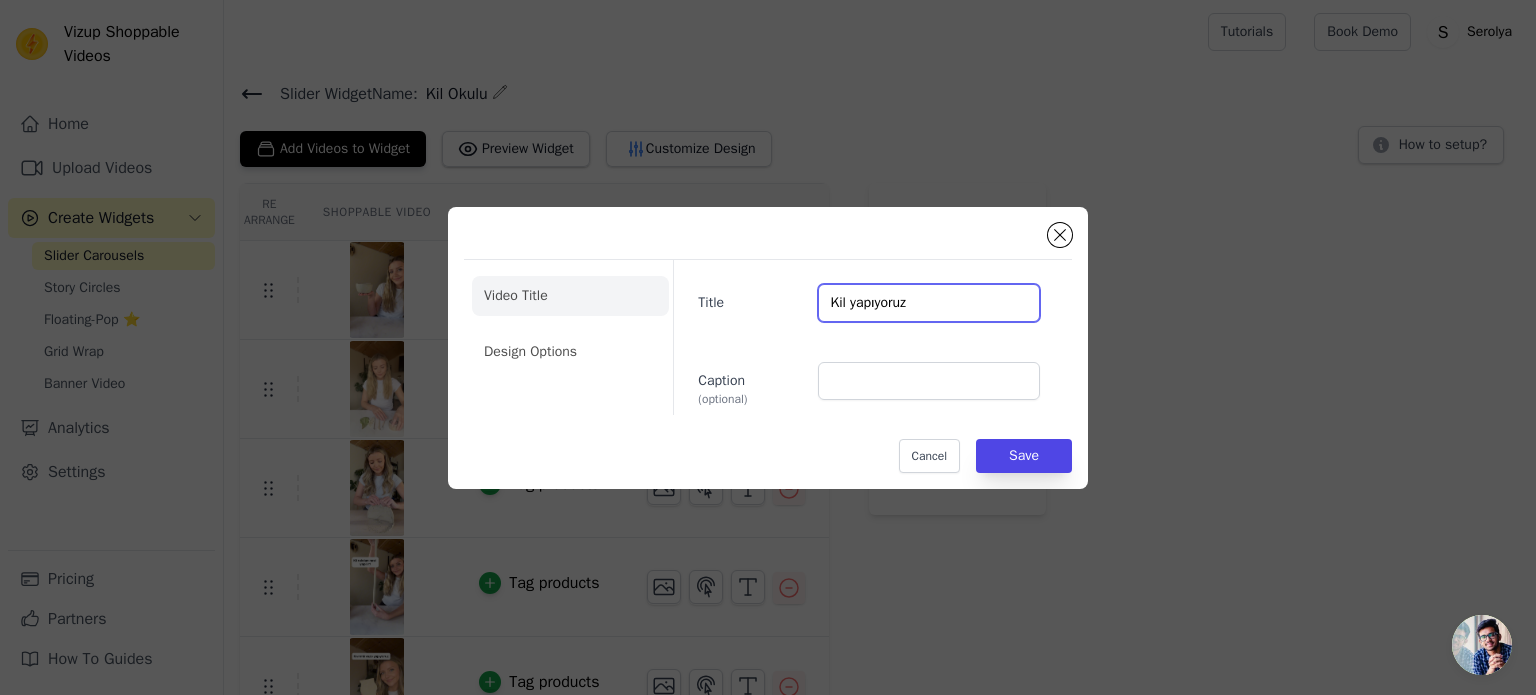 click on "Kil yapıyoruz" at bounding box center [929, 303] 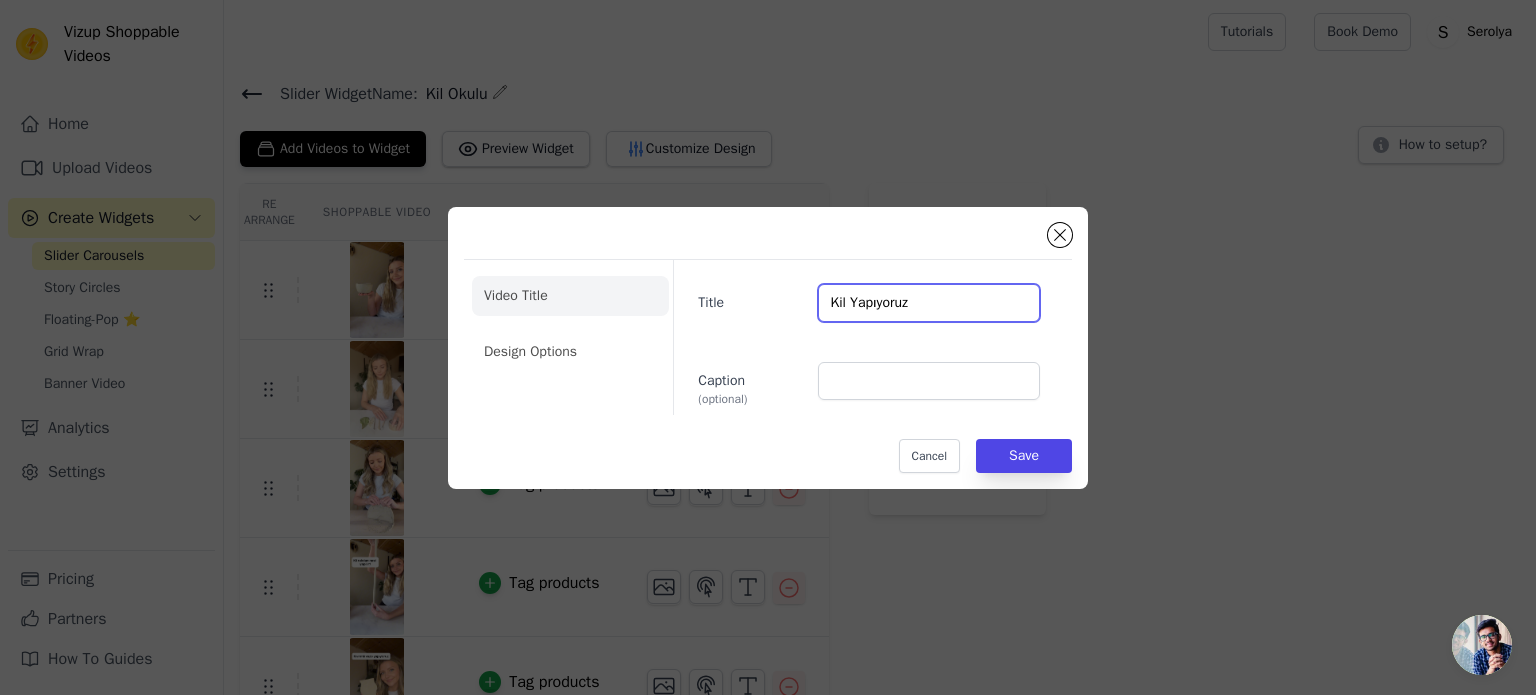 click on "Kil Yapıyoruz" at bounding box center (929, 303) 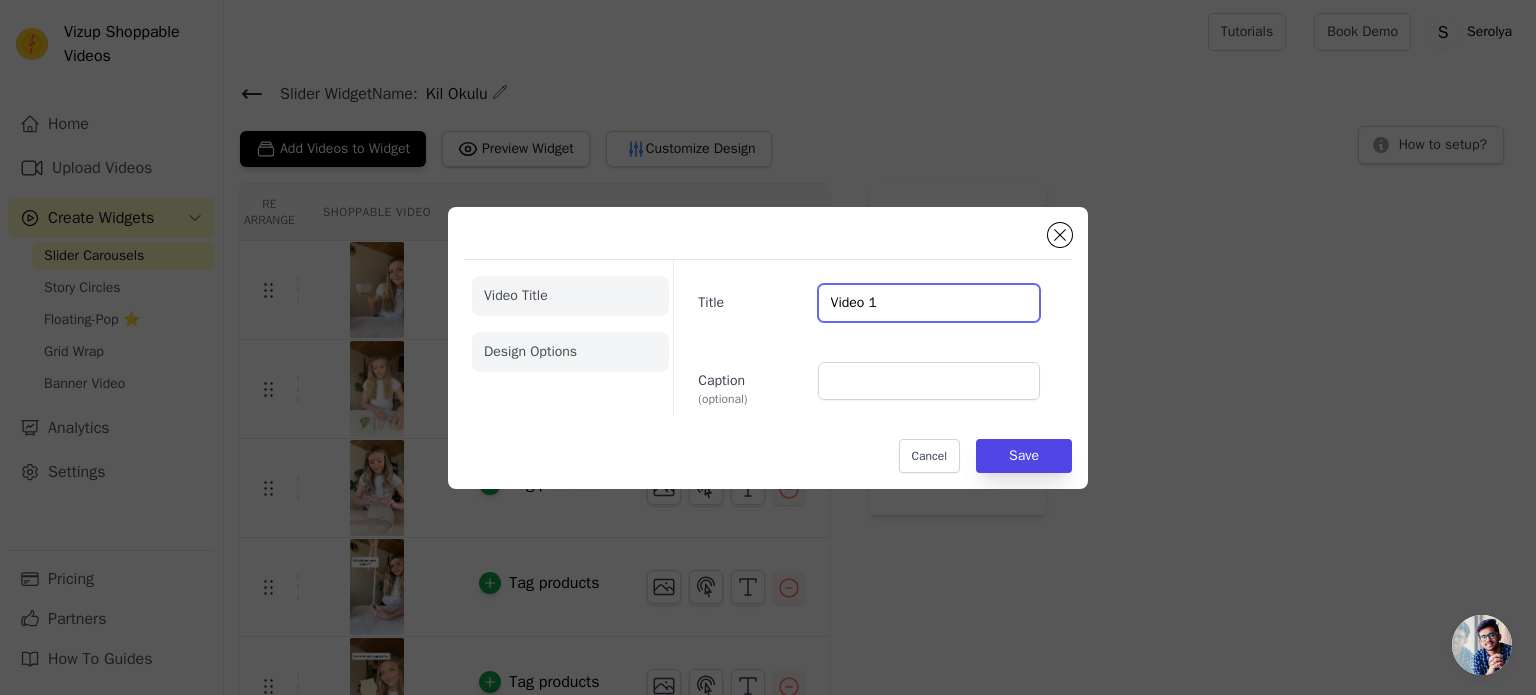 type on "Video 1" 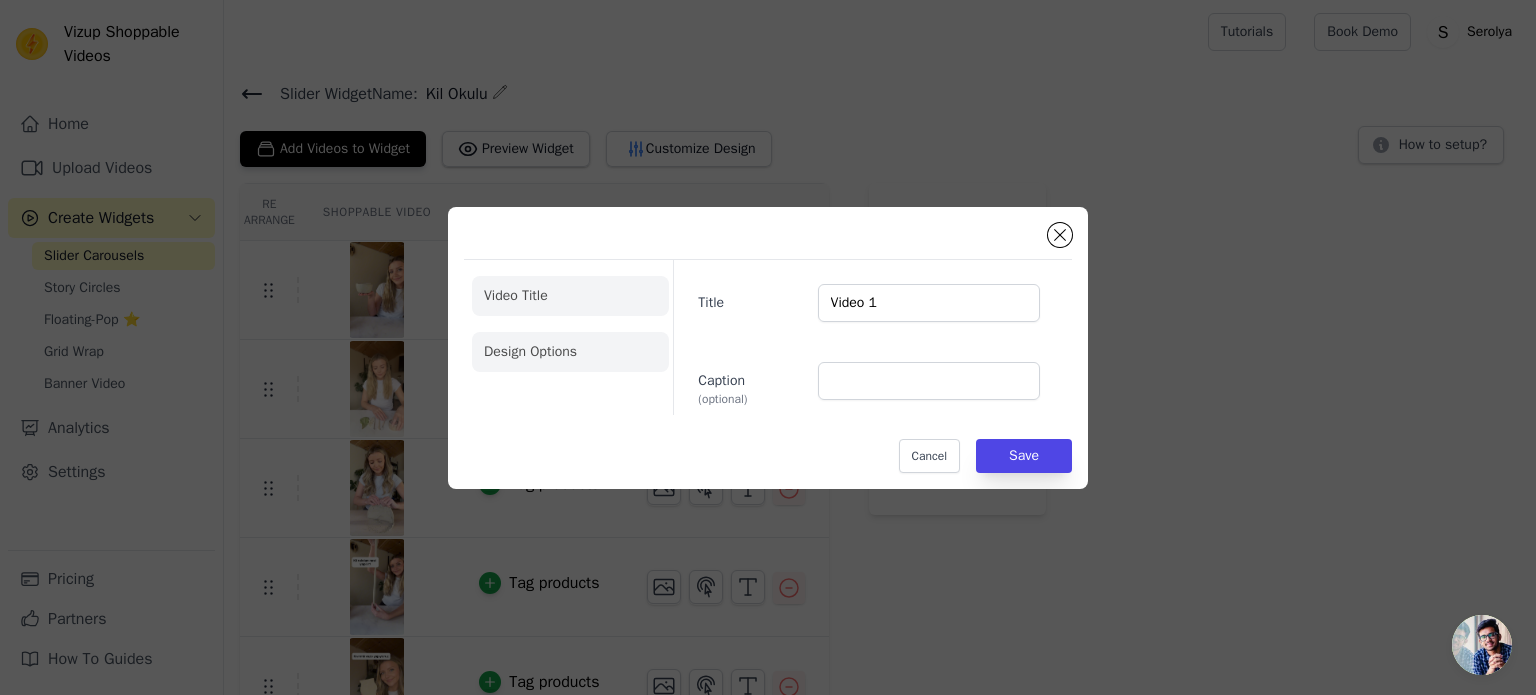 click on "Design Options" 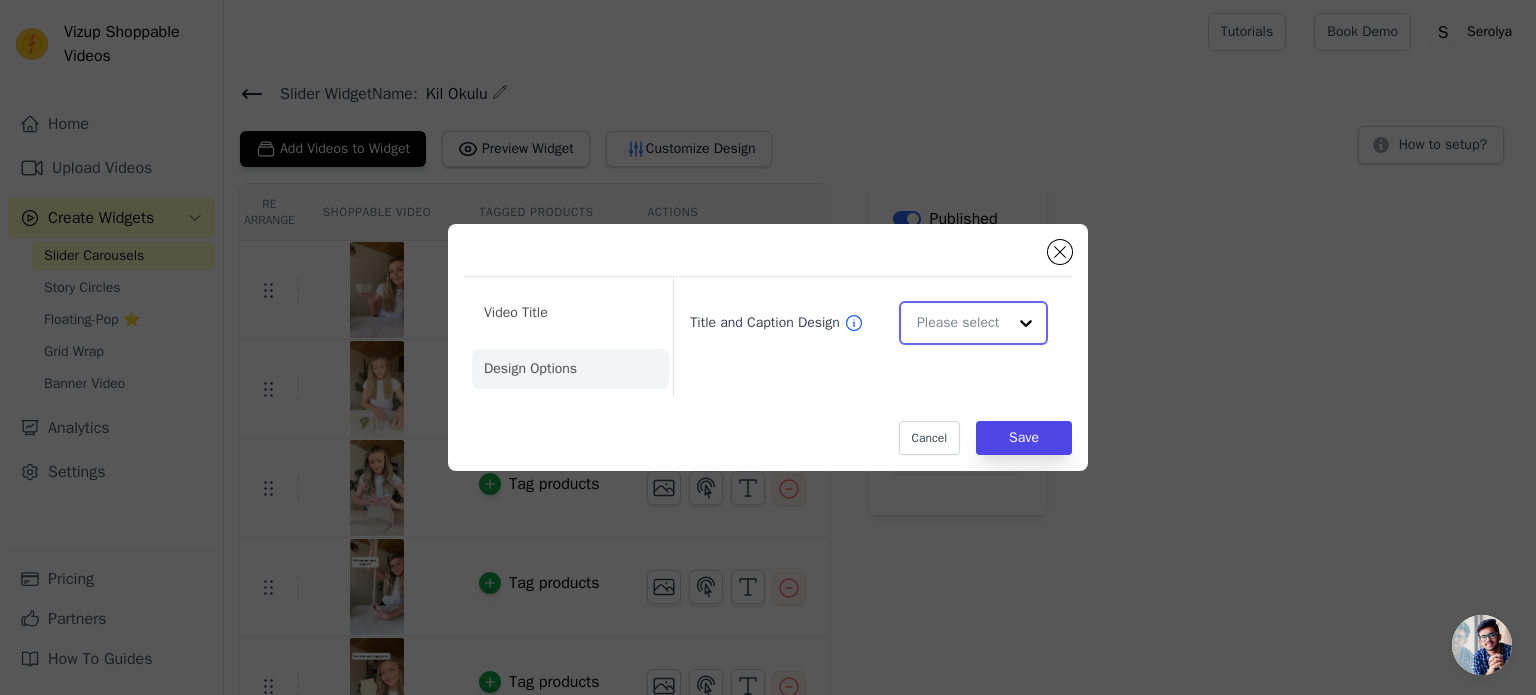 click on "Title and Caption Design" at bounding box center [961, 323] 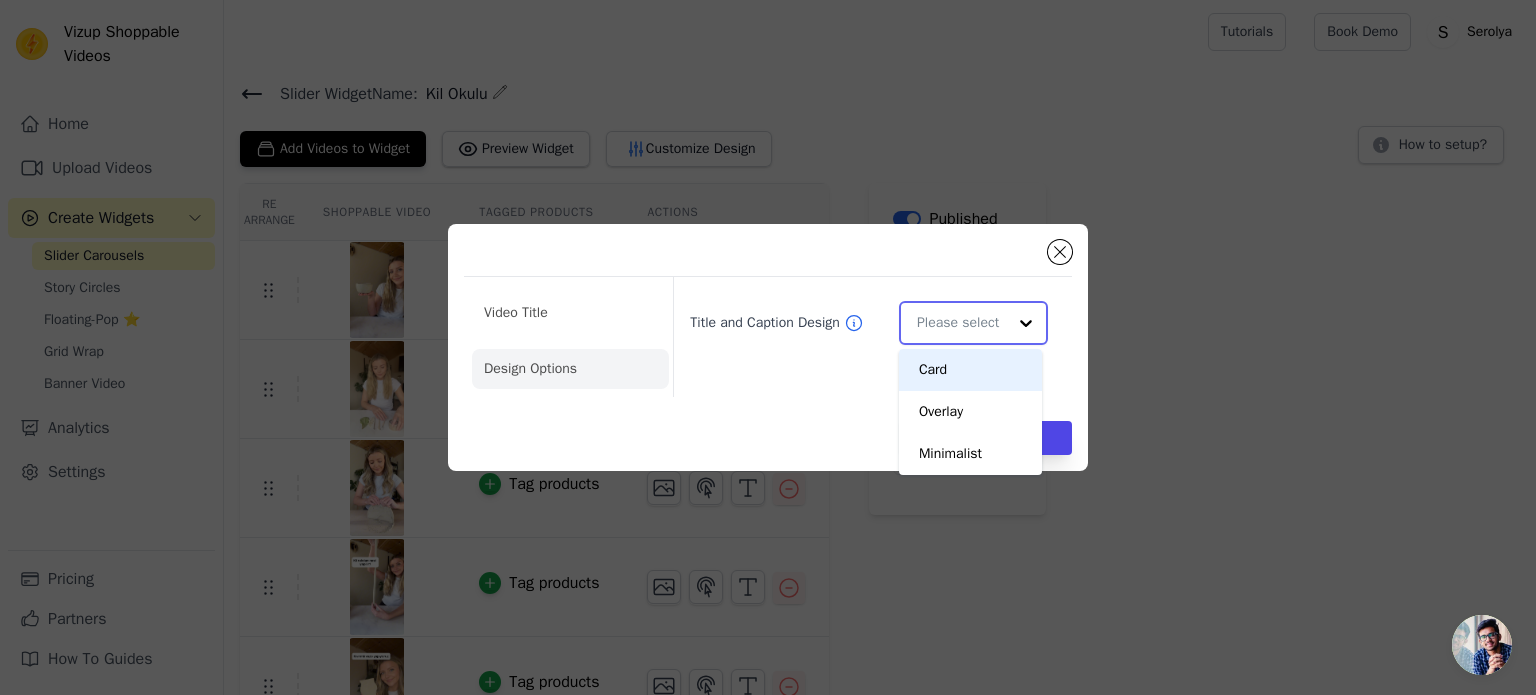 scroll, scrollTop: 0, scrollLeft: 0, axis: both 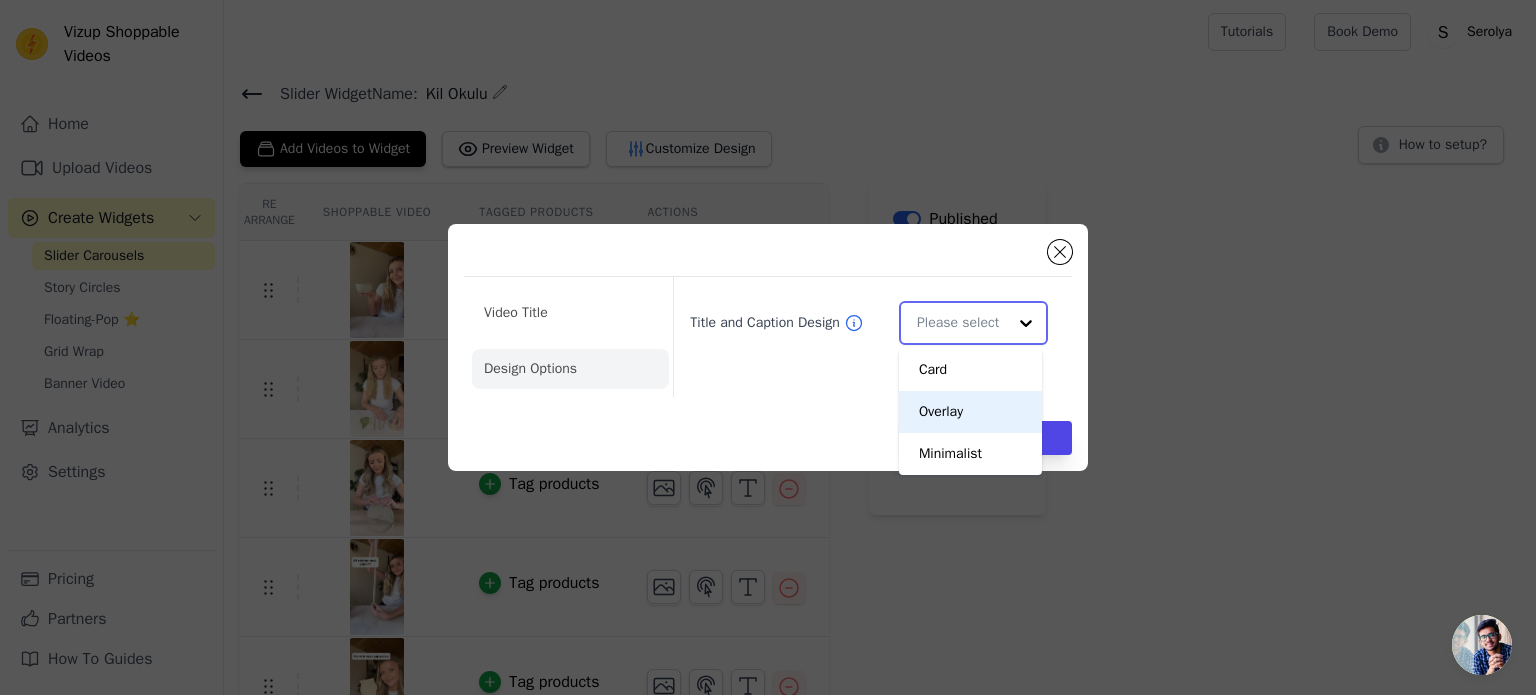 click on "Overlay" at bounding box center (970, 412) 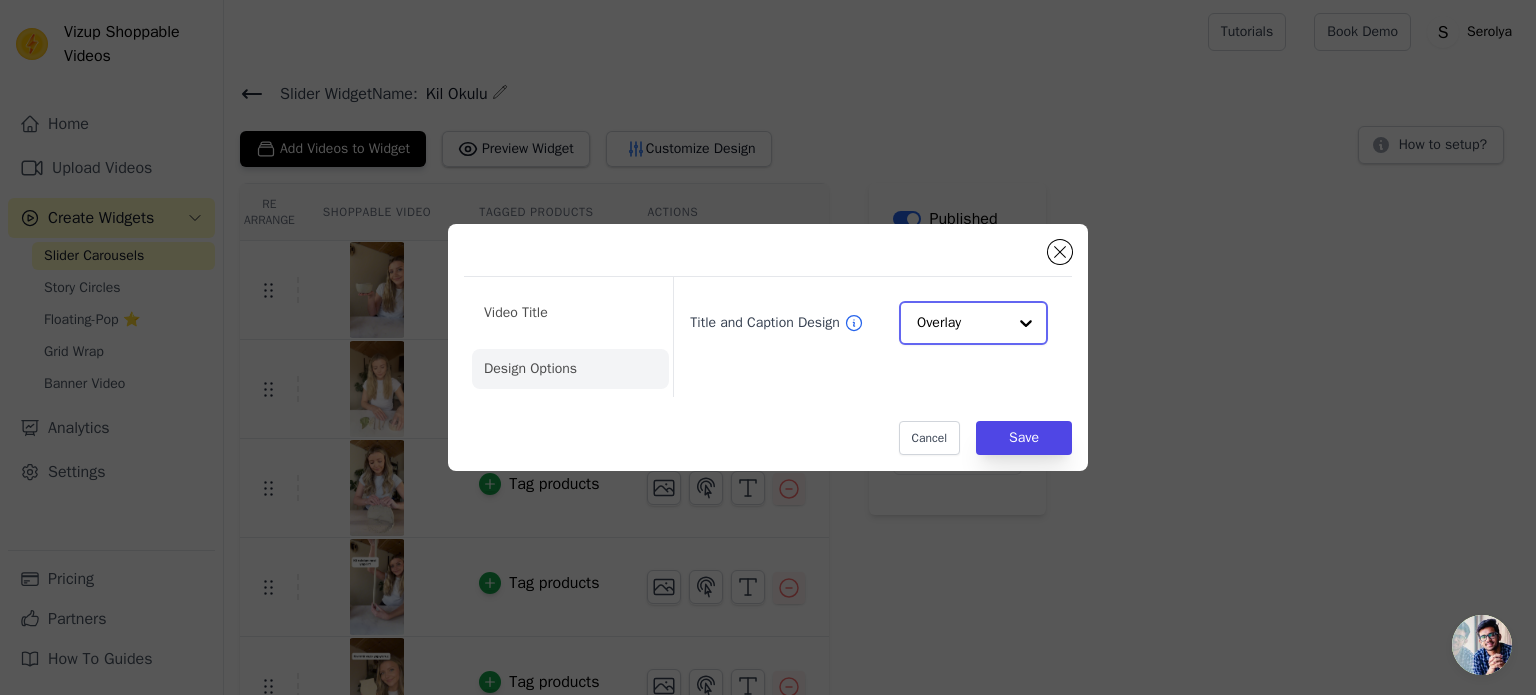 click at bounding box center [1026, 323] 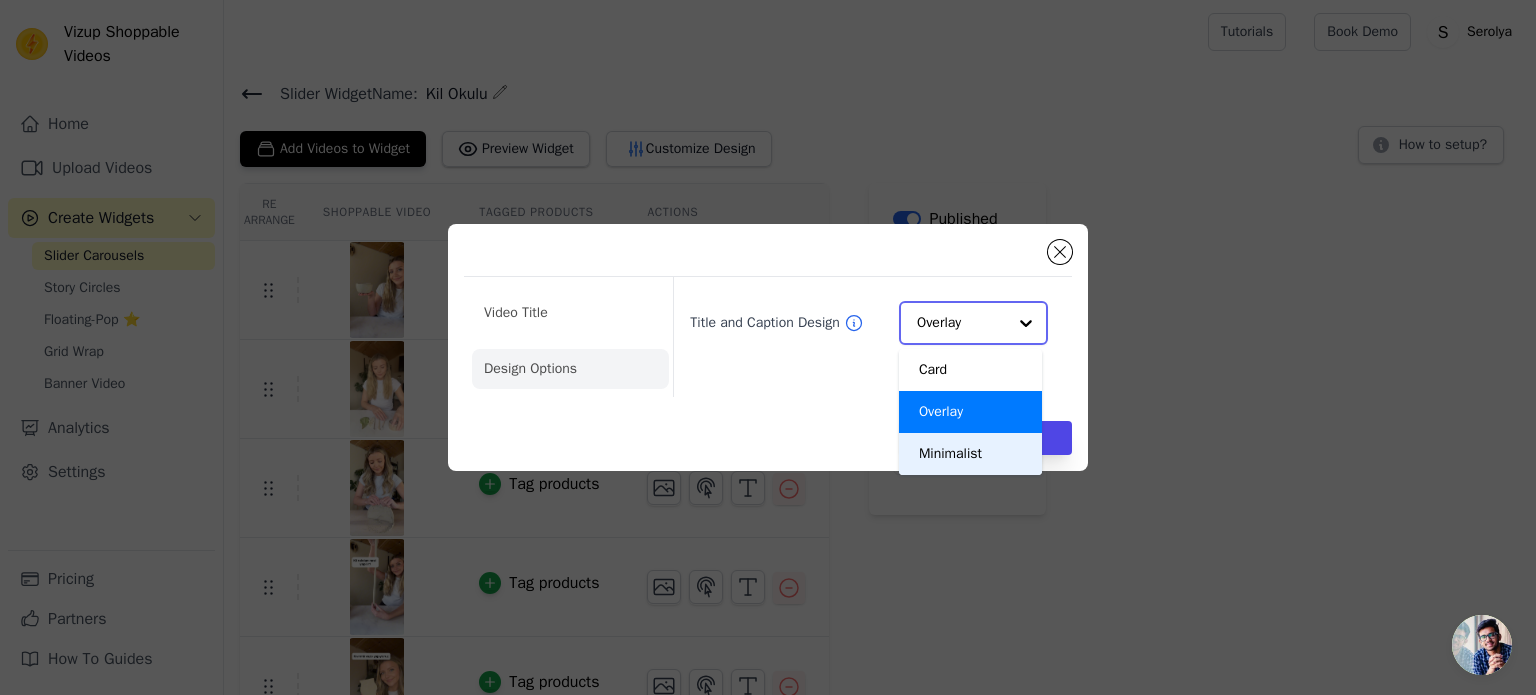 click on "Minimalist" at bounding box center (970, 454) 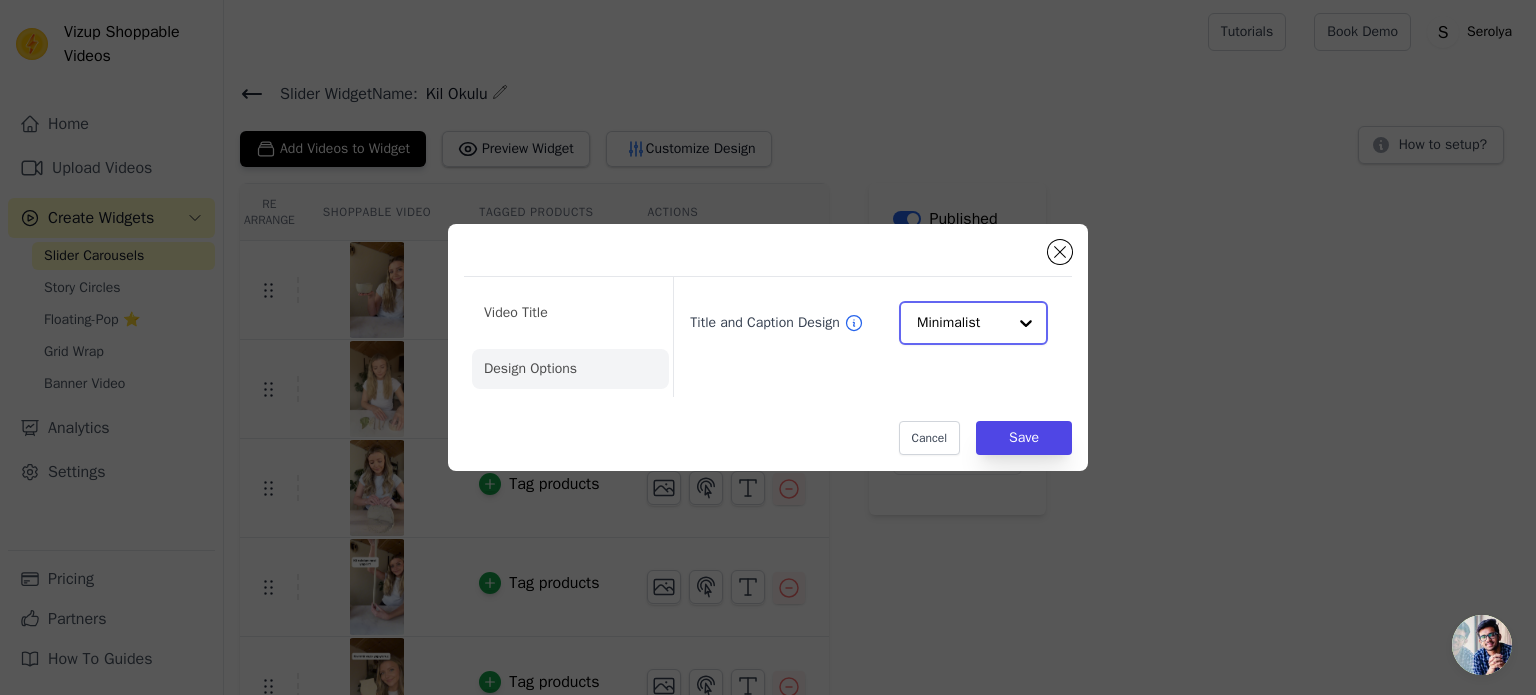 click on "Title and Caption Design" 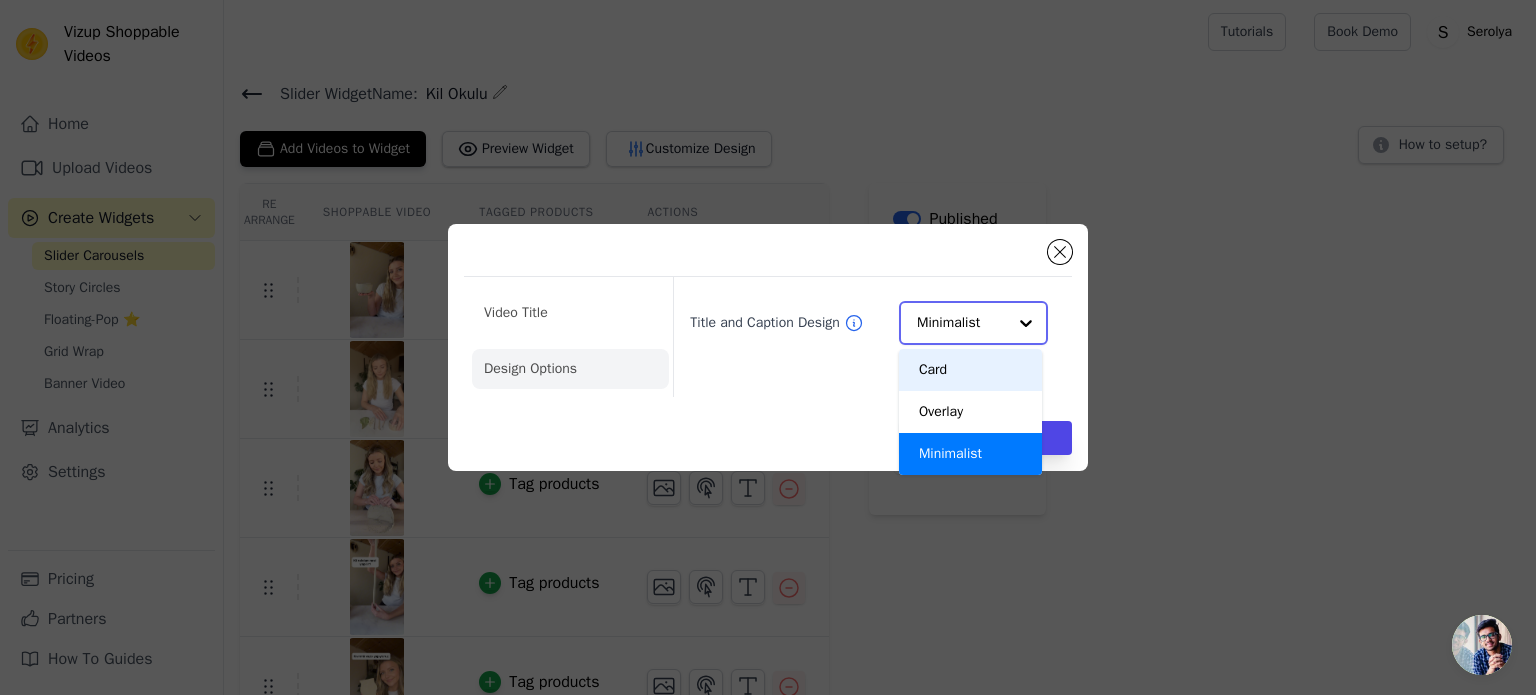 click on "Card" at bounding box center (970, 370) 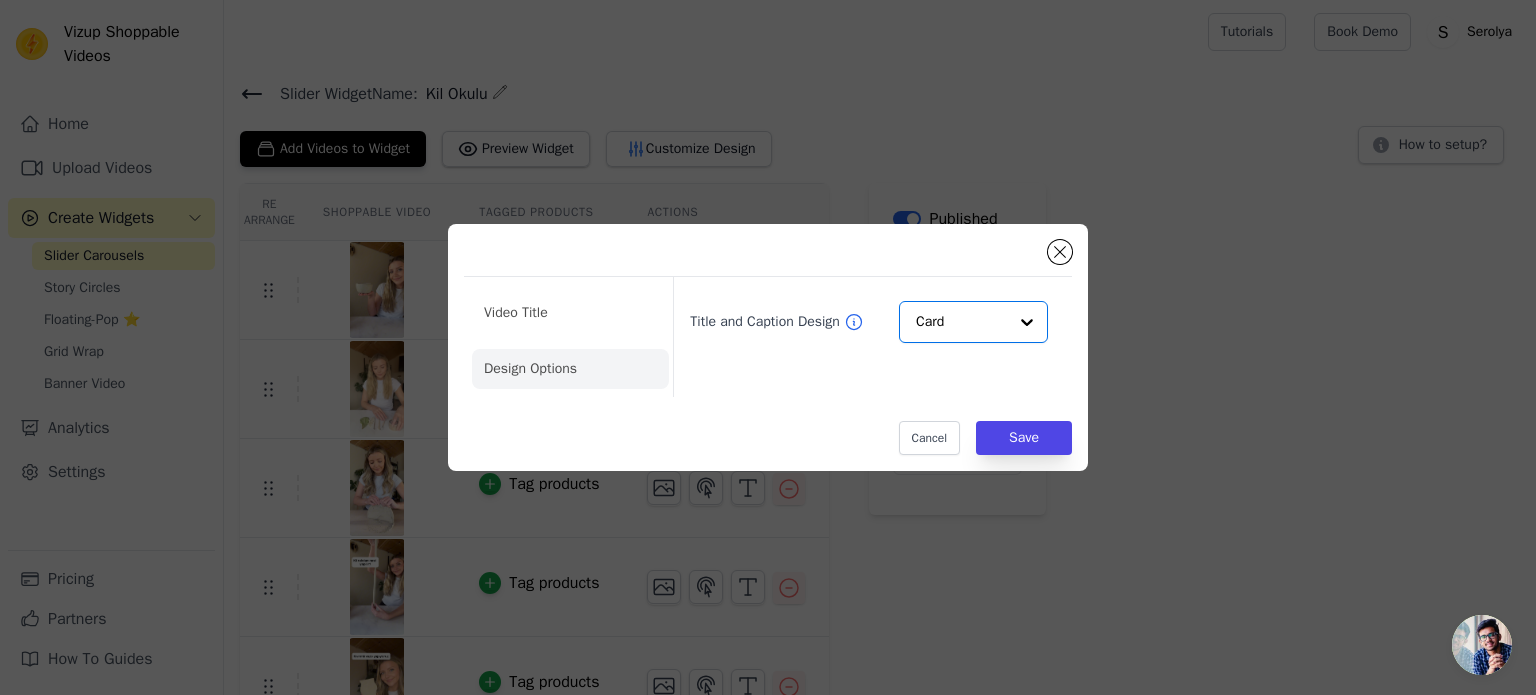 click 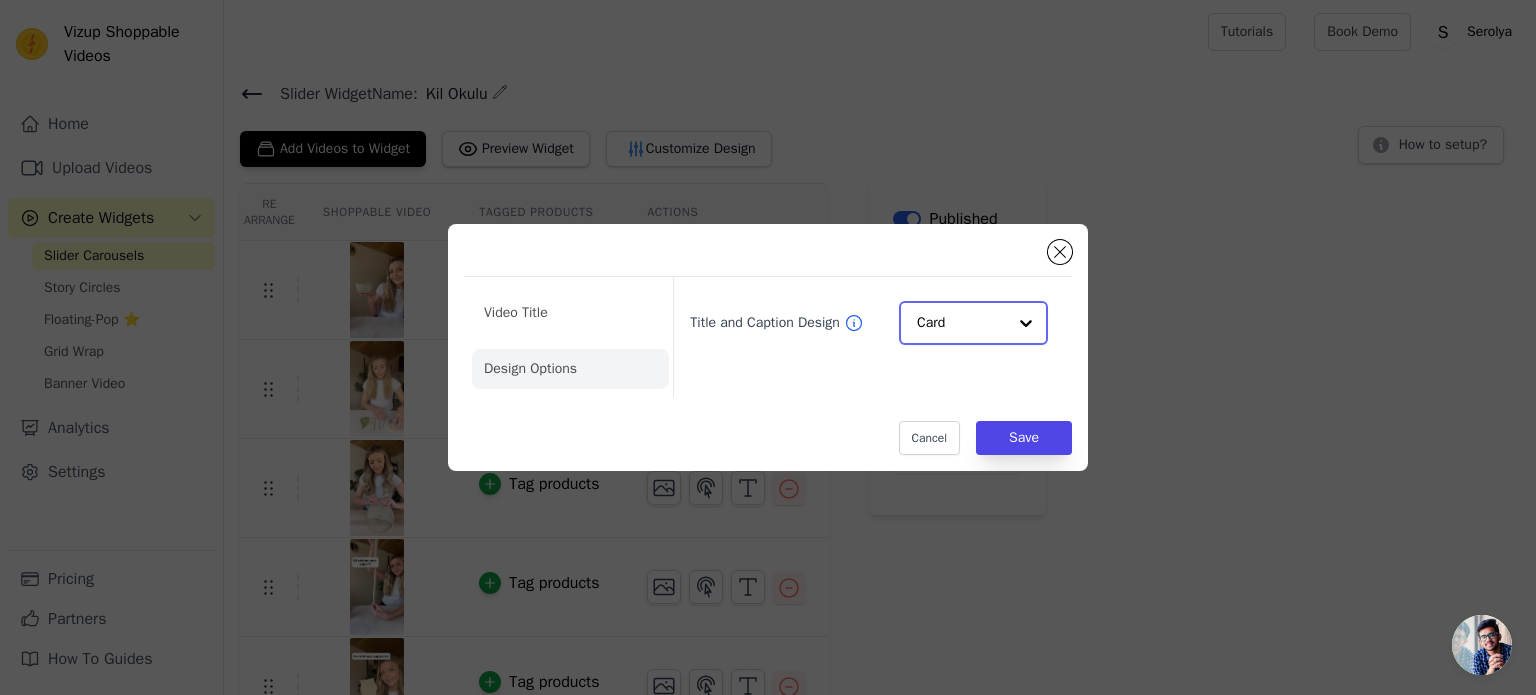 click on "Title and Caption Design" 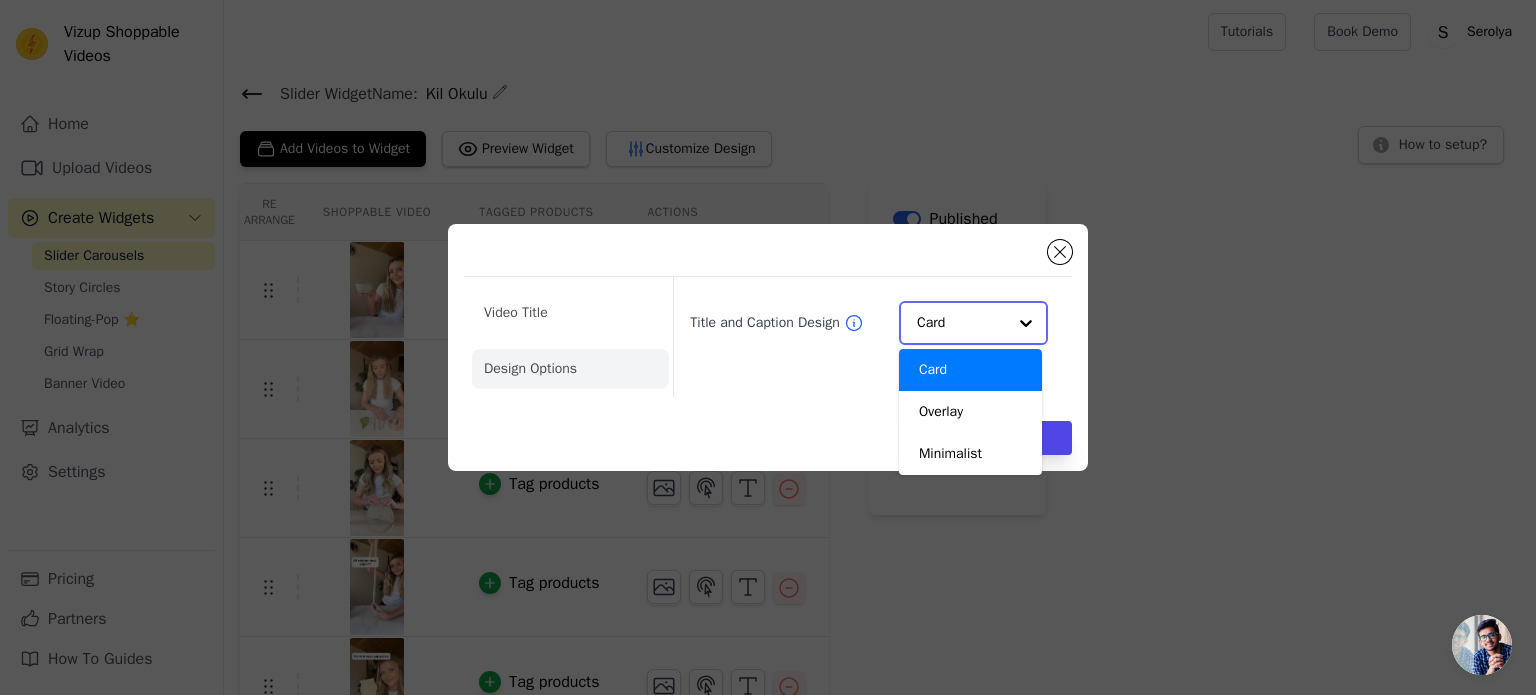 click on "Title and Caption Design" 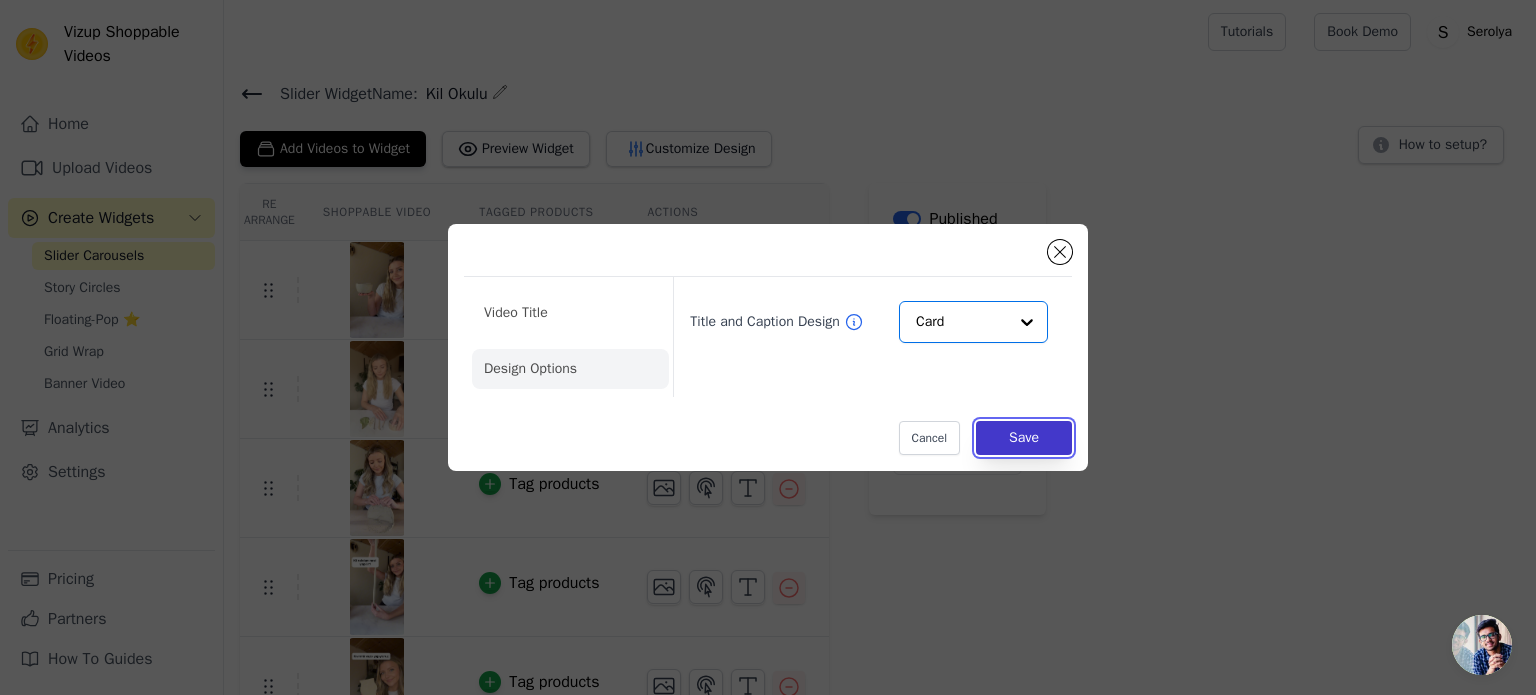 click on "Save" at bounding box center (1024, 438) 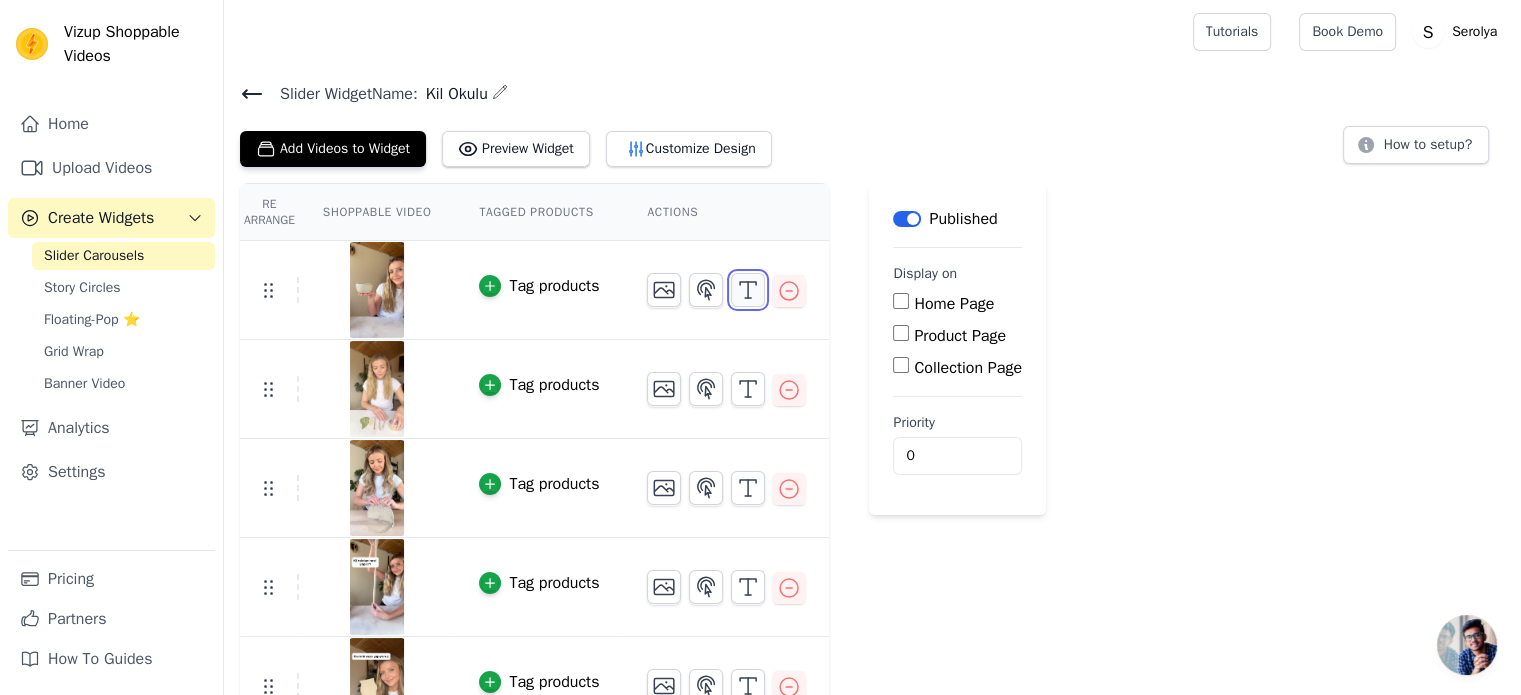 click at bounding box center (748, 290) 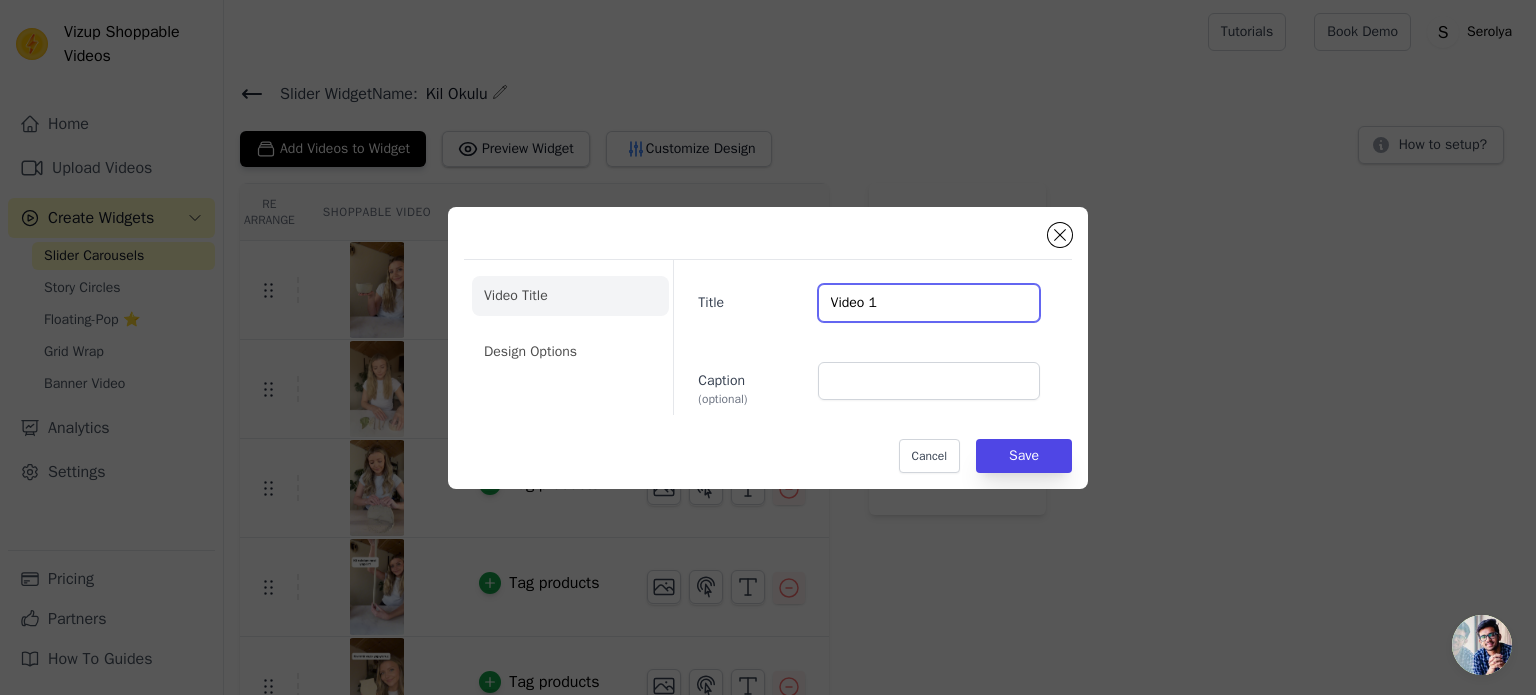 click on "Video 1" at bounding box center (929, 303) 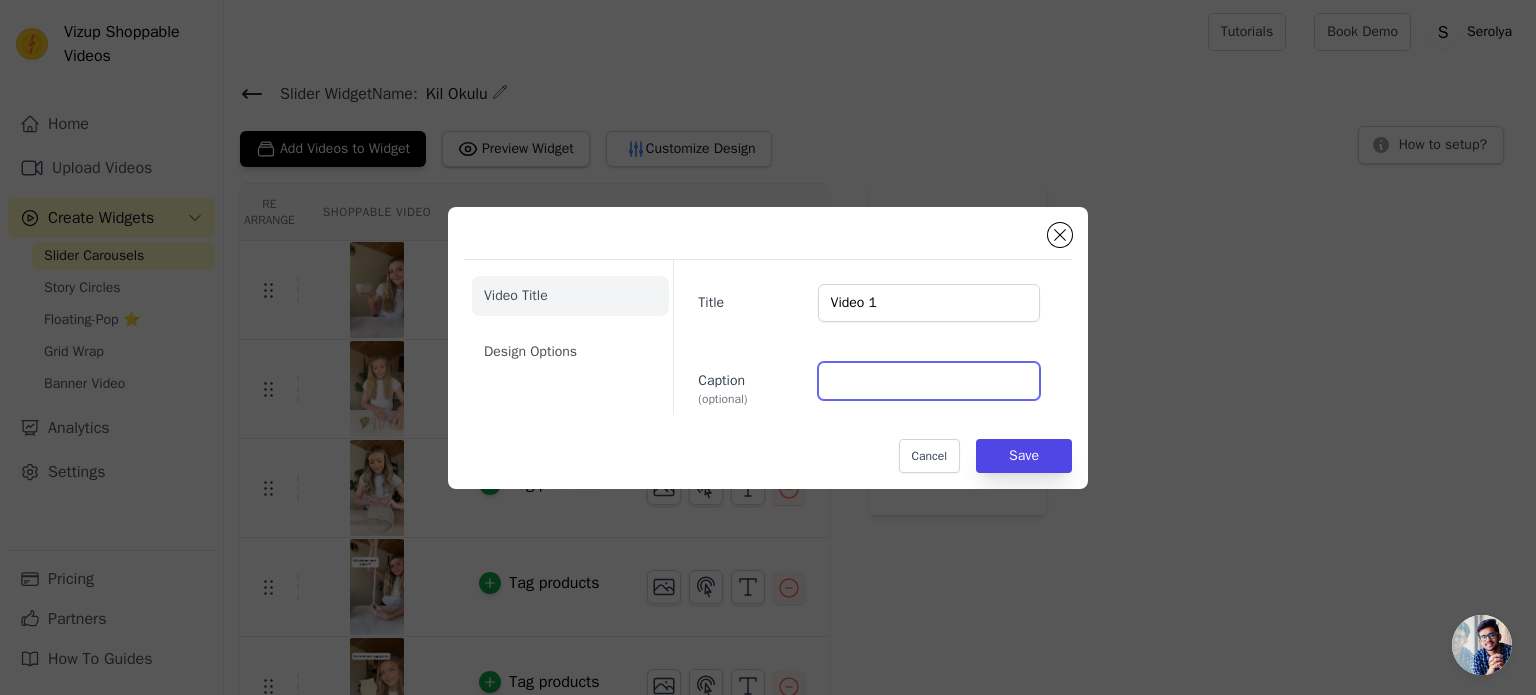 click on "Caption  (optional)" at bounding box center (929, 381) 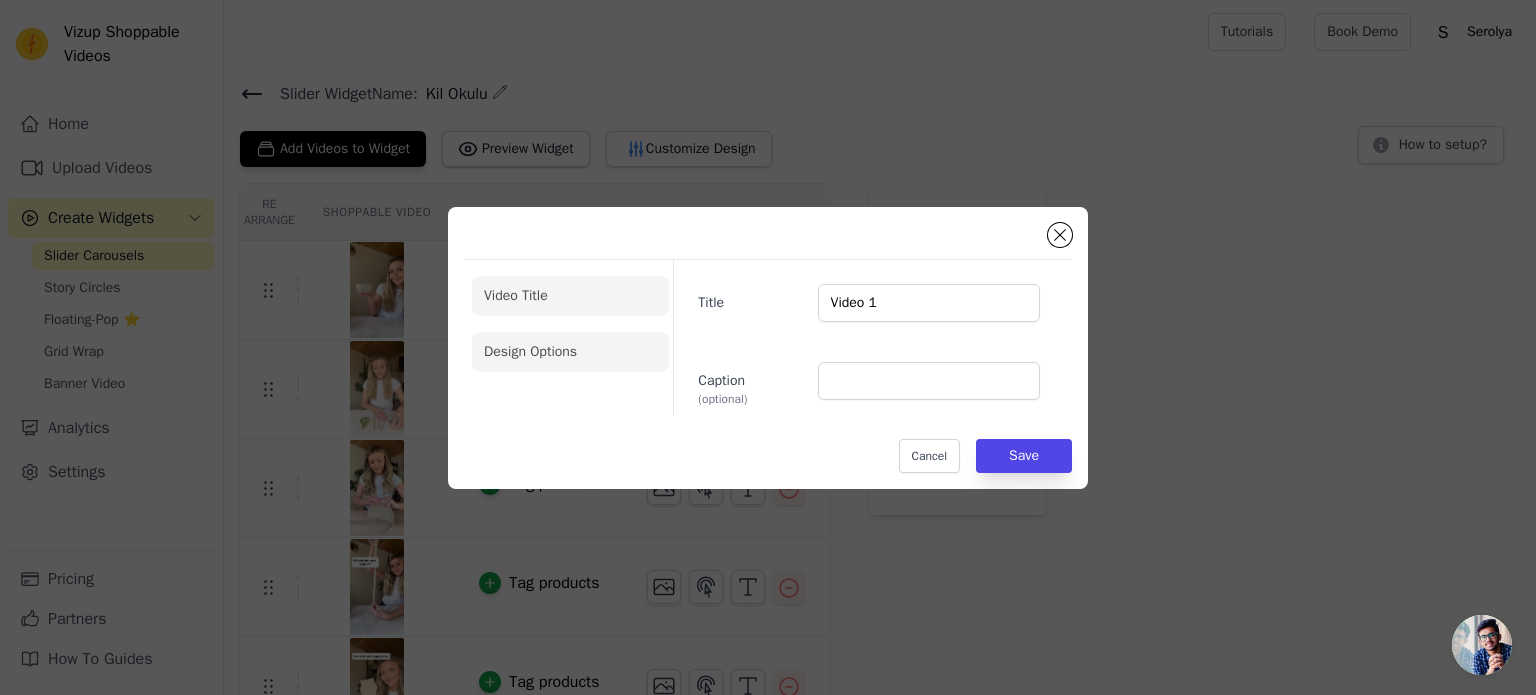 click on "Design Options" 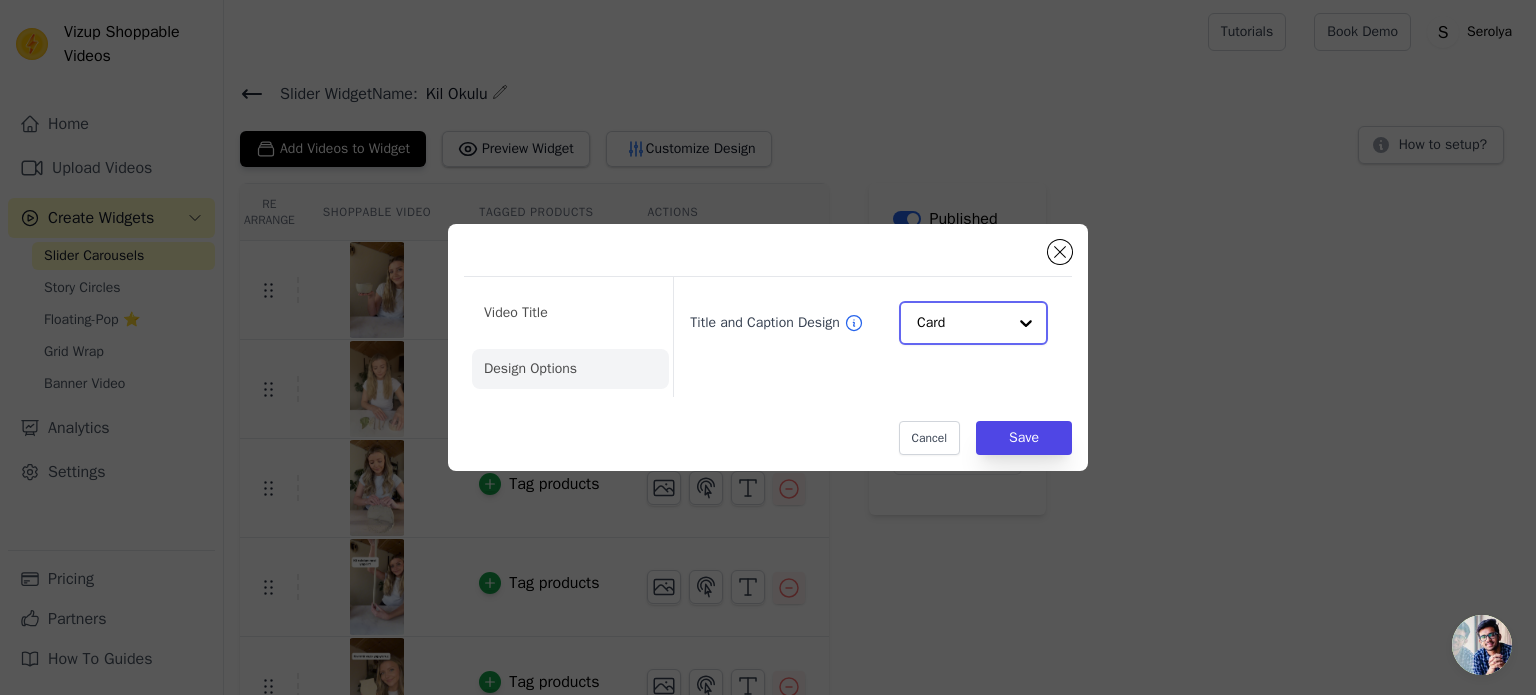 click on "Title and Caption Design" 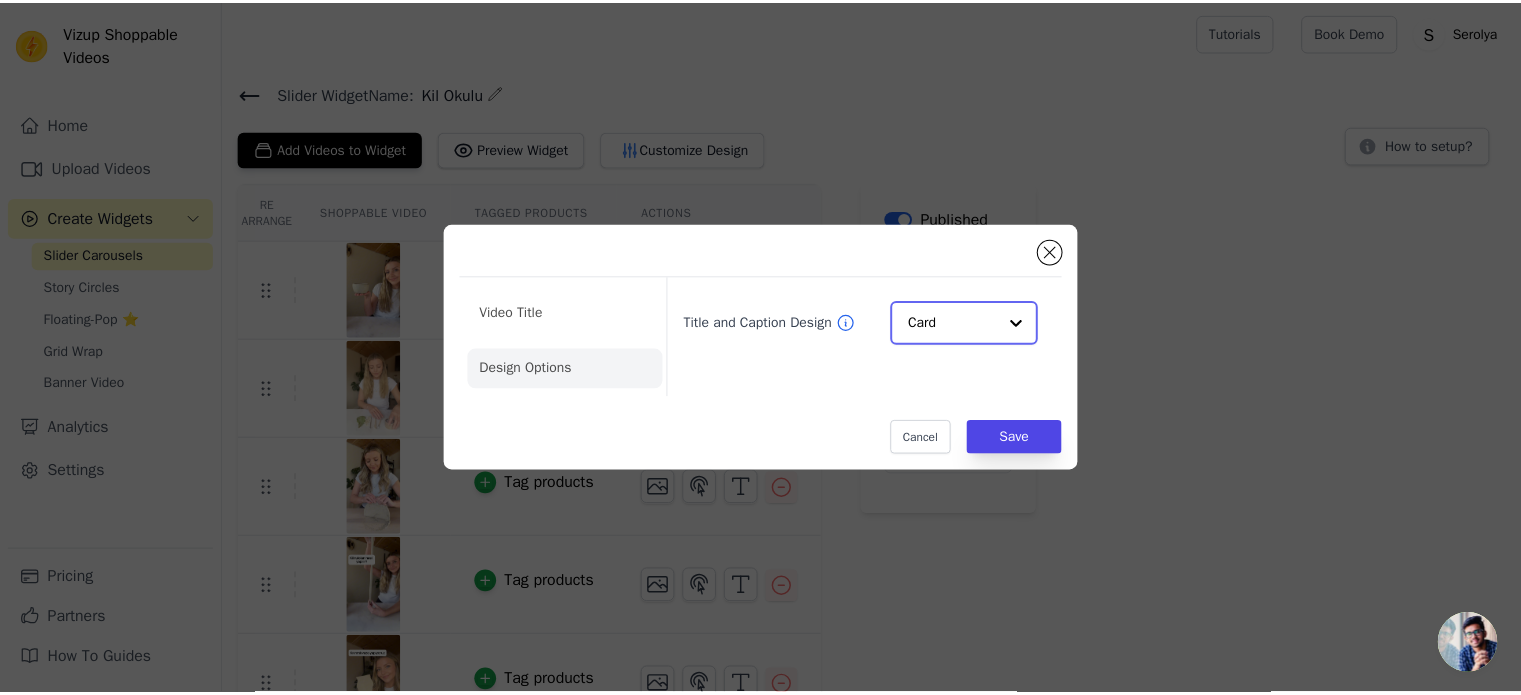 scroll, scrollTop: 0, scrollLeft: 0, axis: both 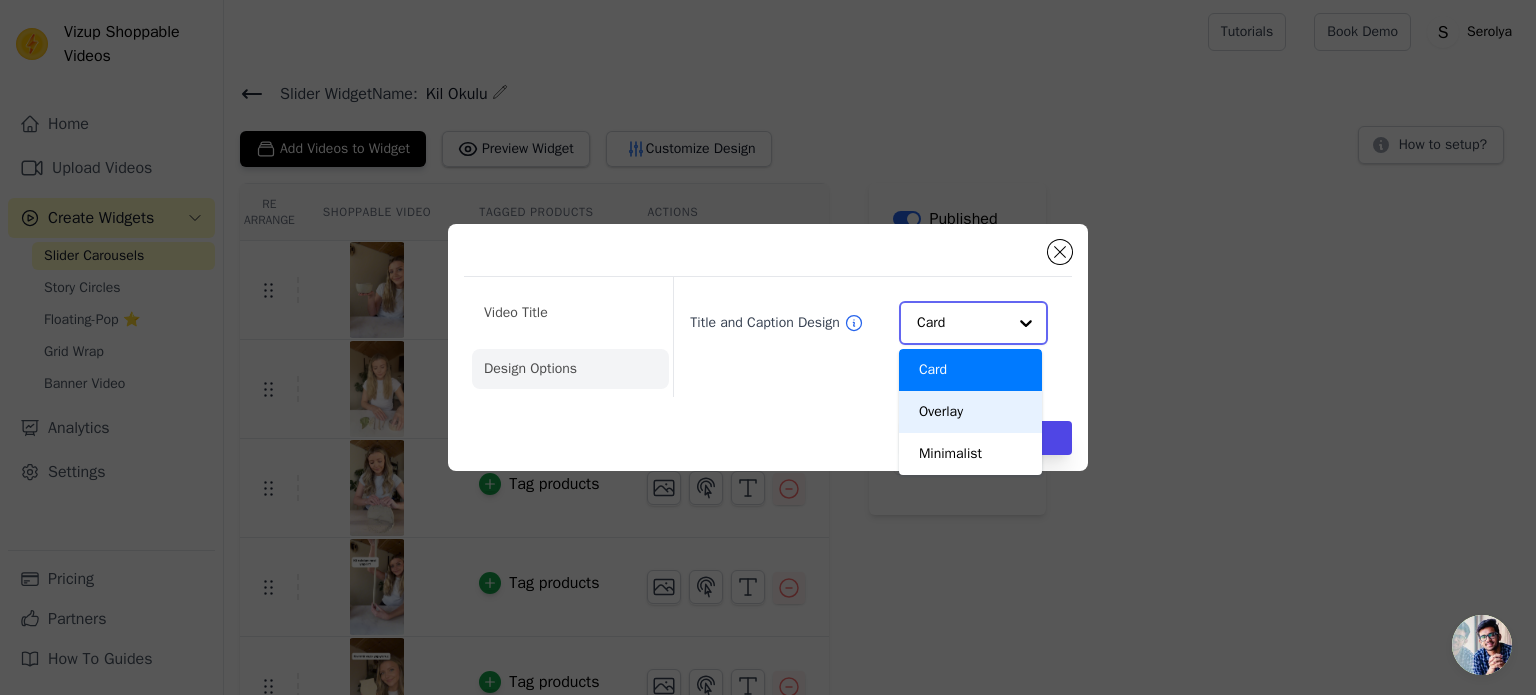 click on "Overlay" at bounding box center [970, 412] 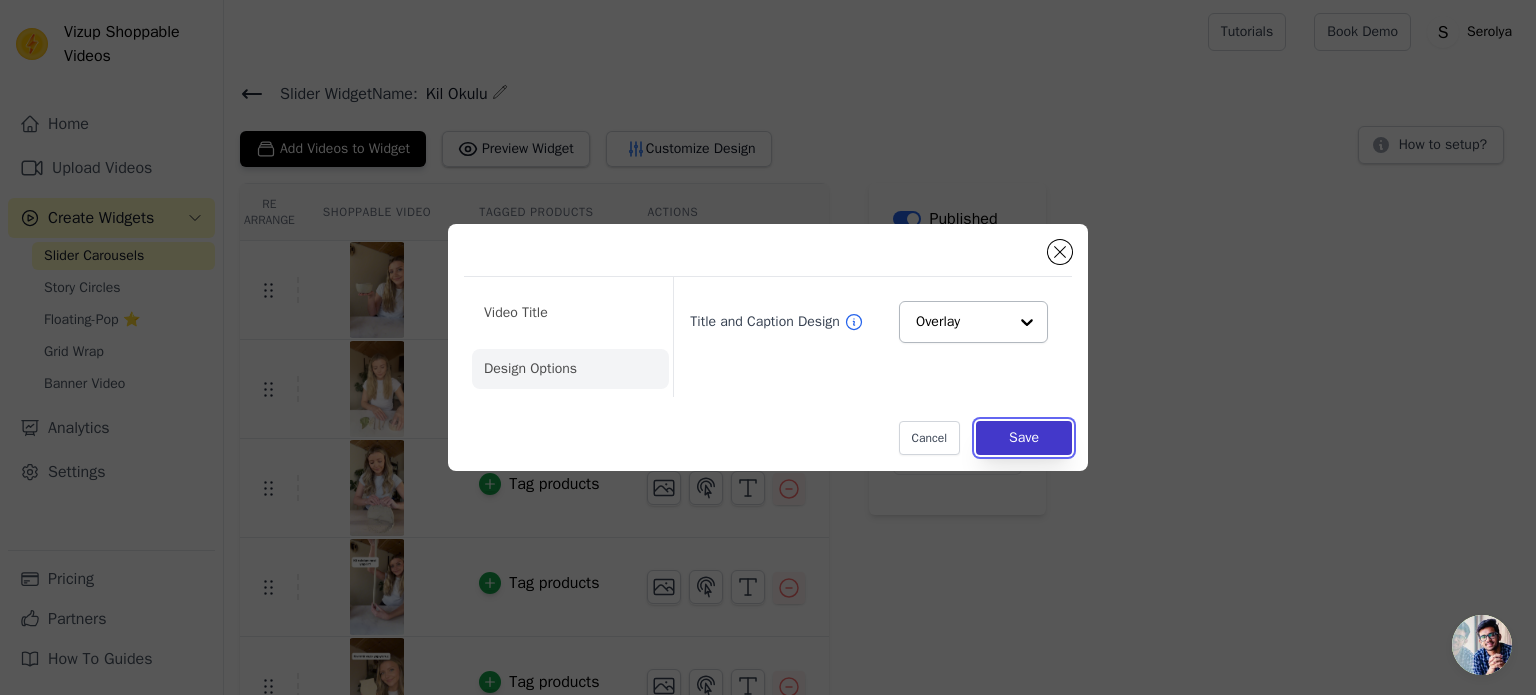 click on "Save" at bounding box center [1024, 438] 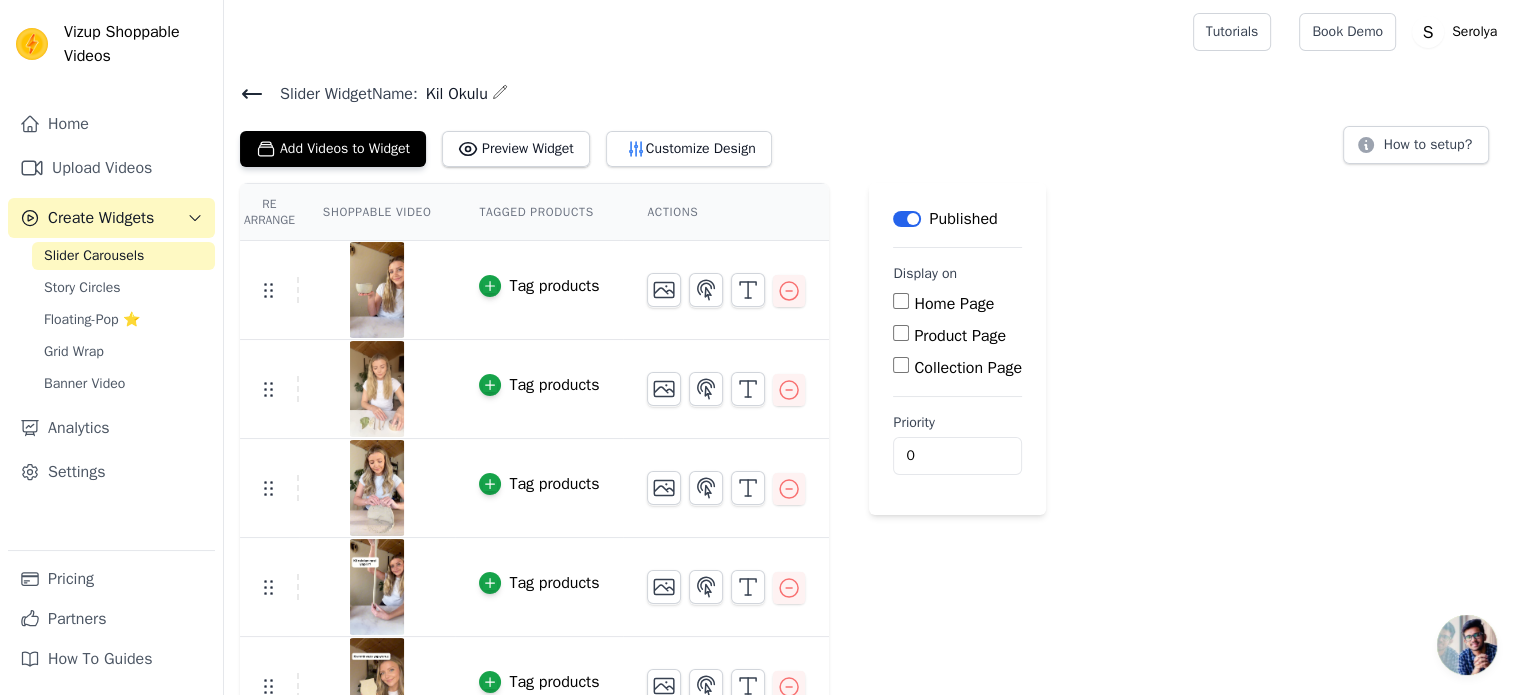 click on "Re Arrange   Shoppable Video   Tagged Products   Actions             Tag products                             Tag products                             Tag products                             Tag products                             Tag products                       Save Videos In This New Order   Save   Dismiss     Label     Published     Display on     Home Page     Product Page       Collection Page       Priority   0" at bounding box center (872, 459) 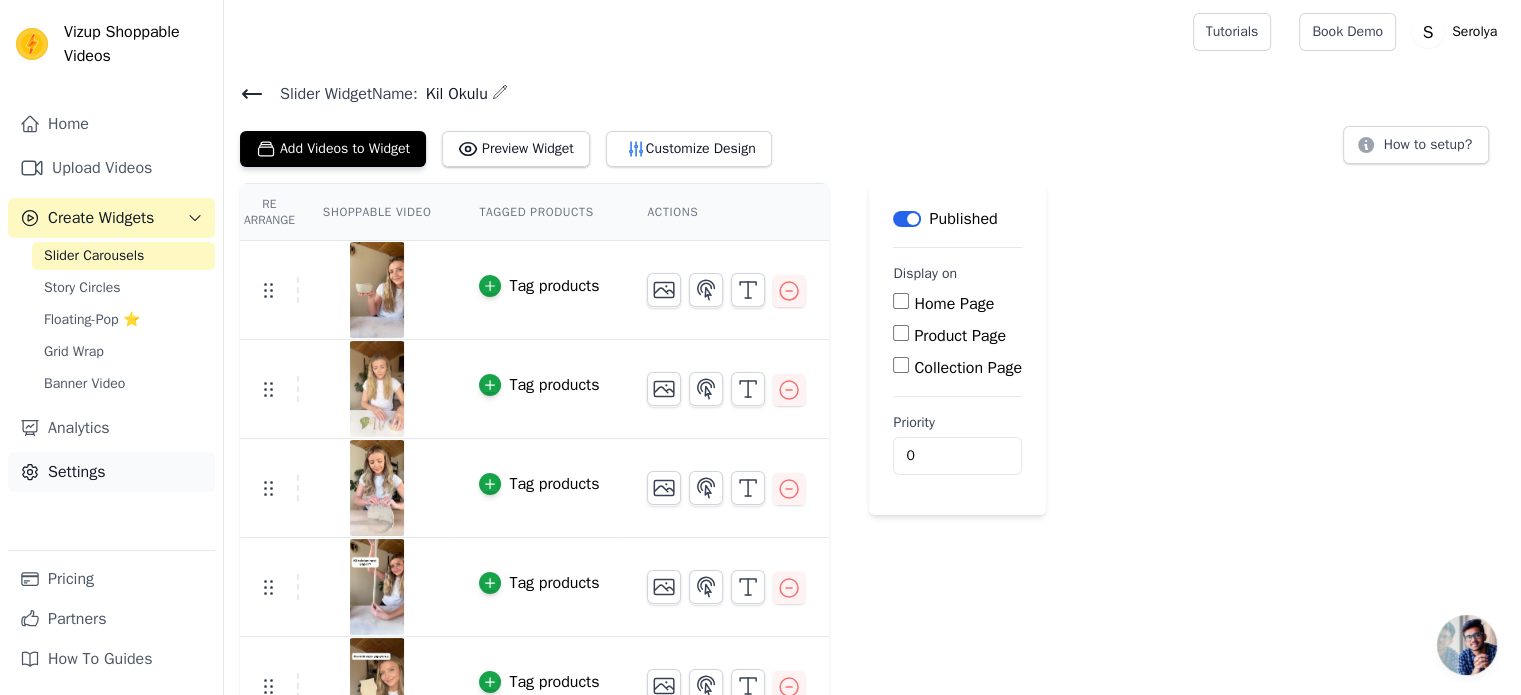 scroll, scrollTop: 0, scrollLeft: 0, axis: both 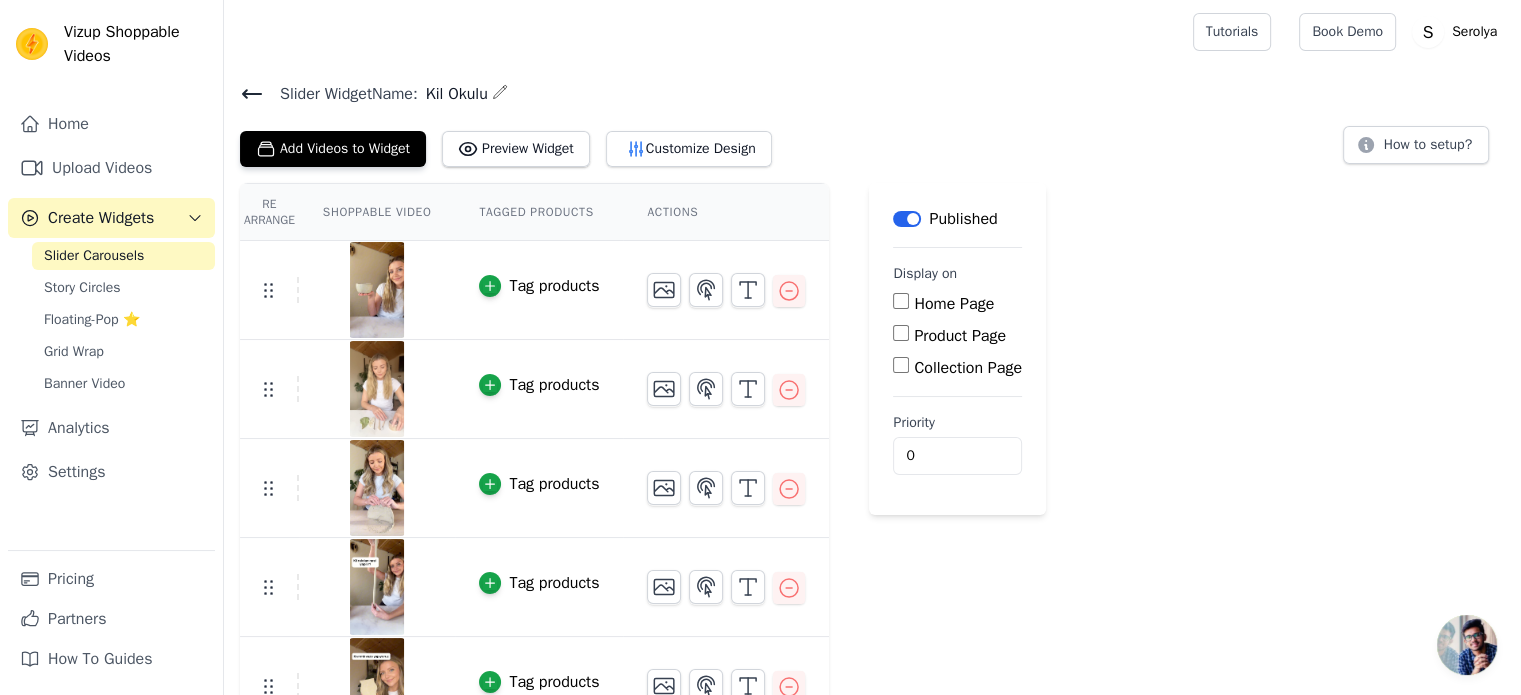 click on "Collection Page" at bounding box center [968, 368] 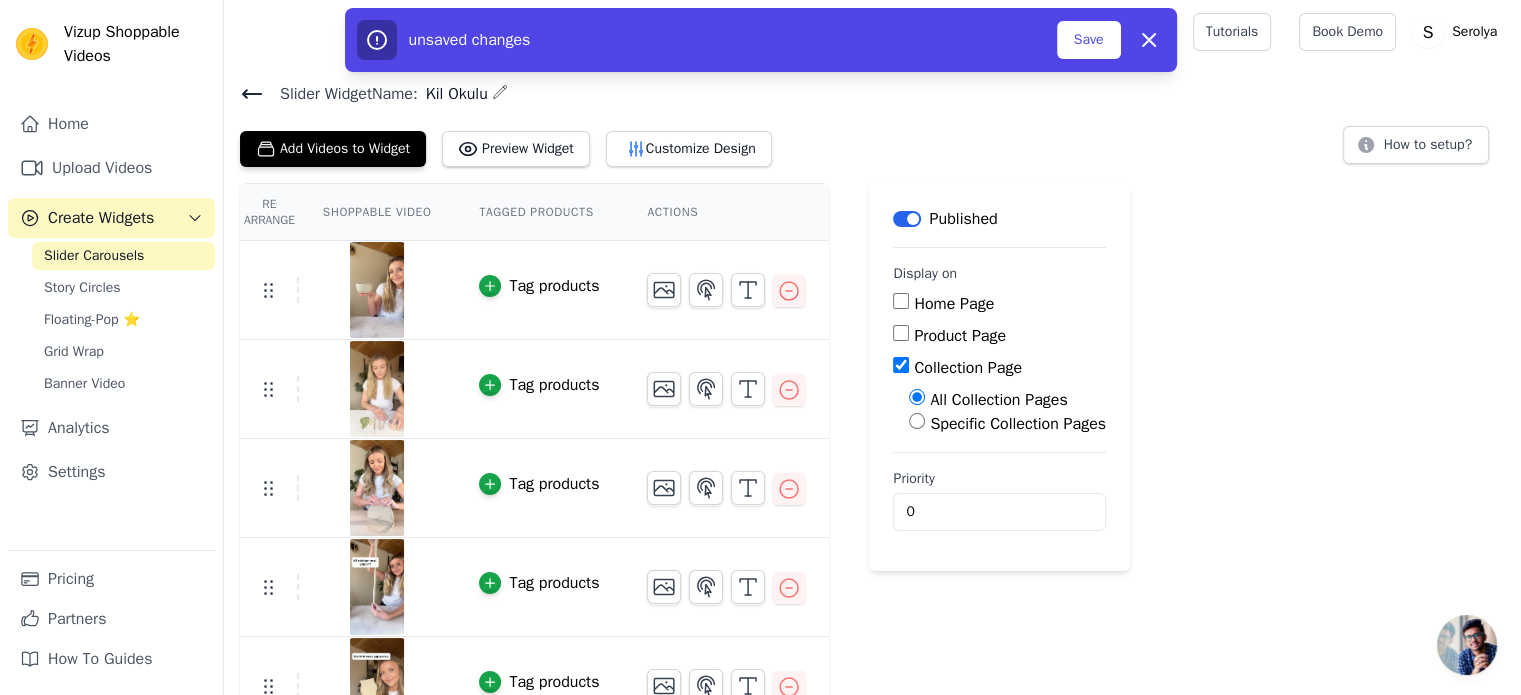 click on "Collection Page" at bounding box center [968, 368] 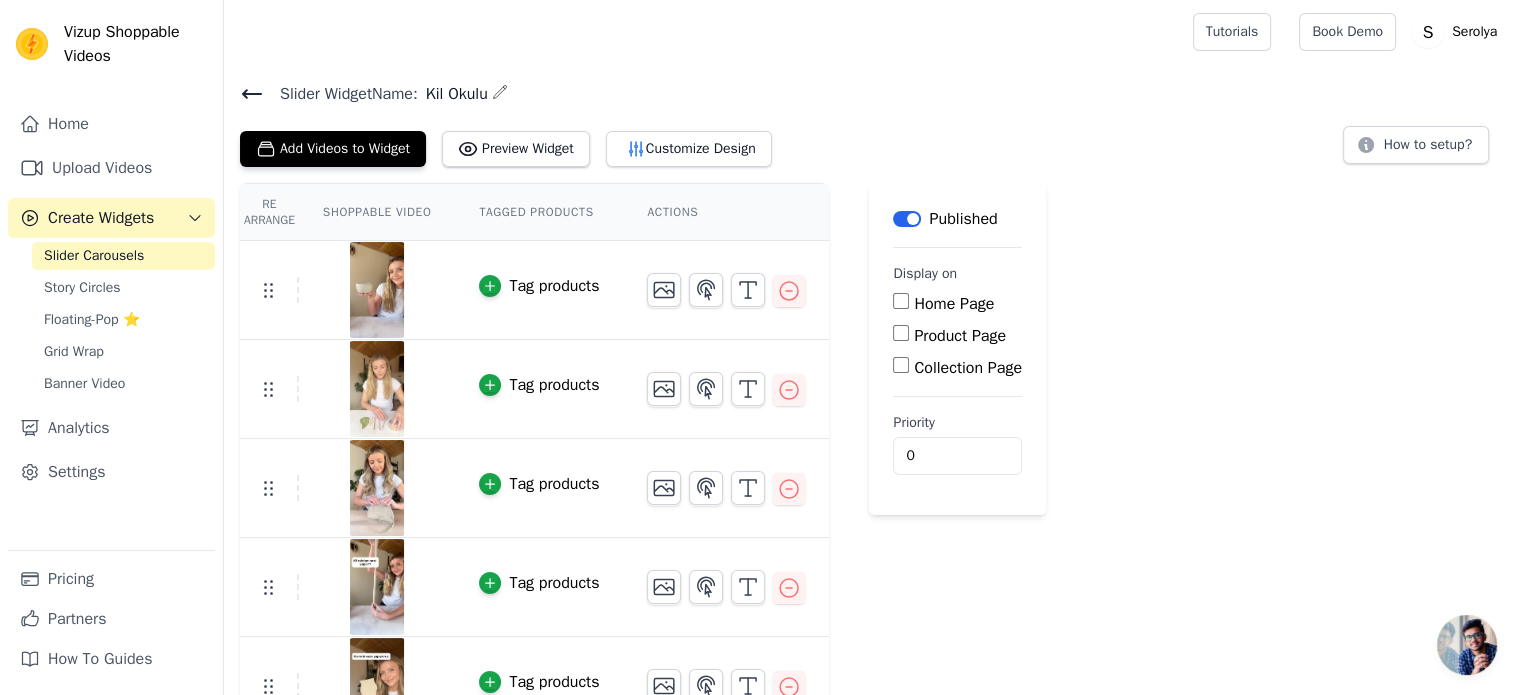 click on "Home Page" at bounding box center (954, 304) 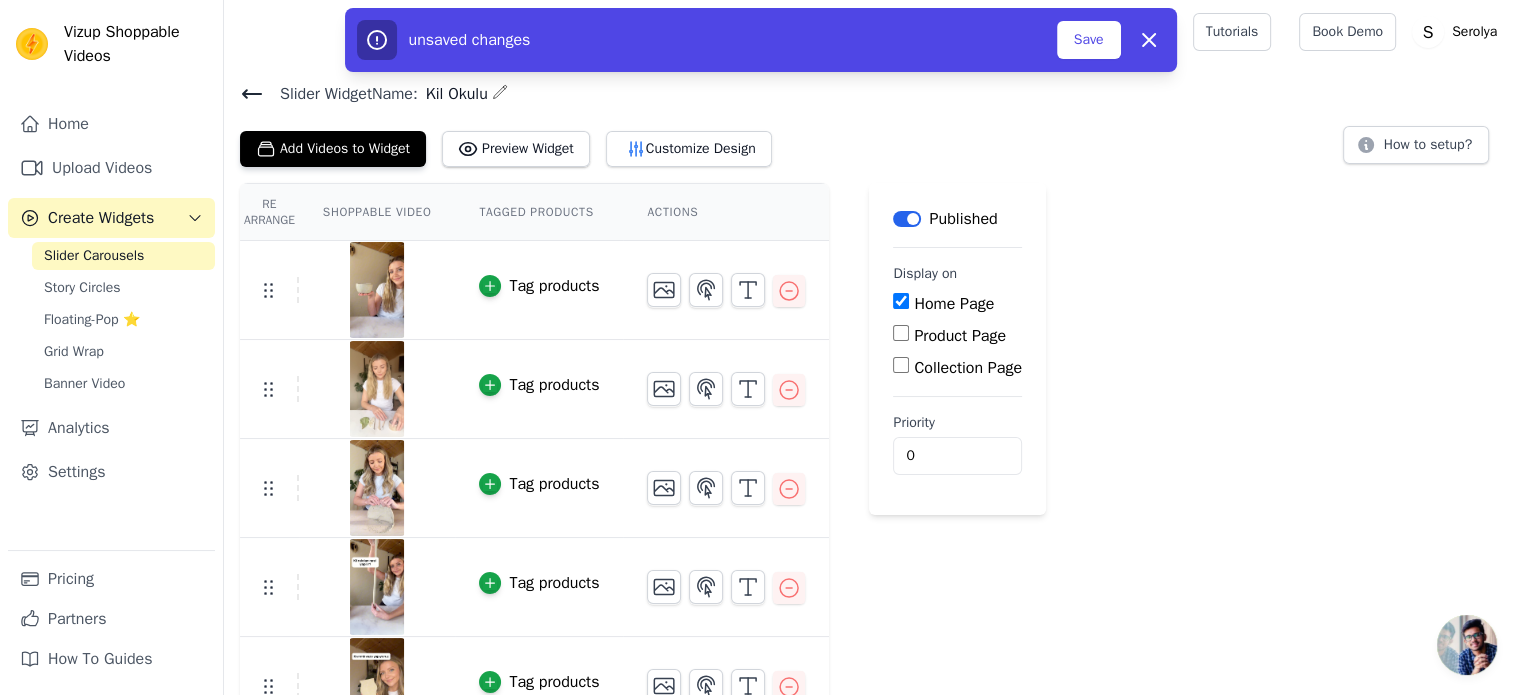 click on "Home Page" at bounding box center [954, 304] 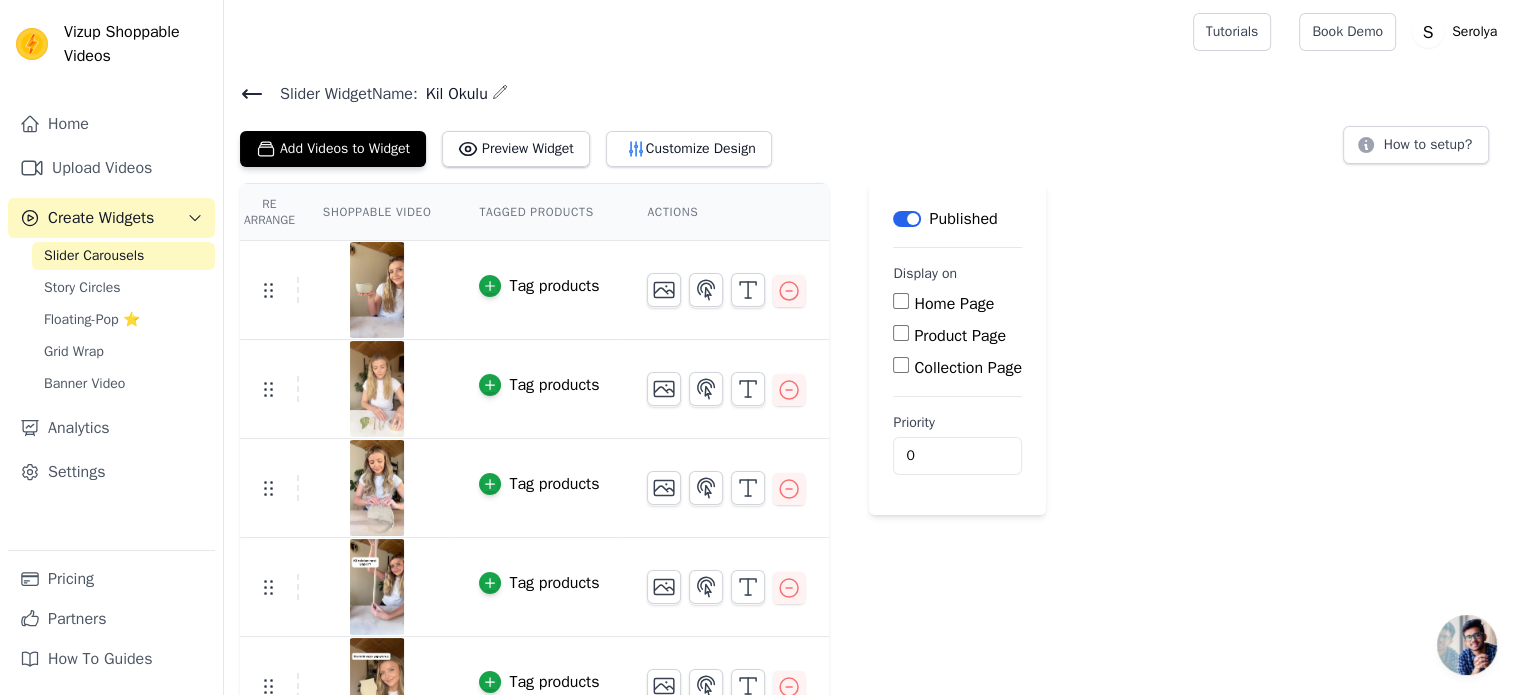 click on "Priority" at bounding box center [957, 423] 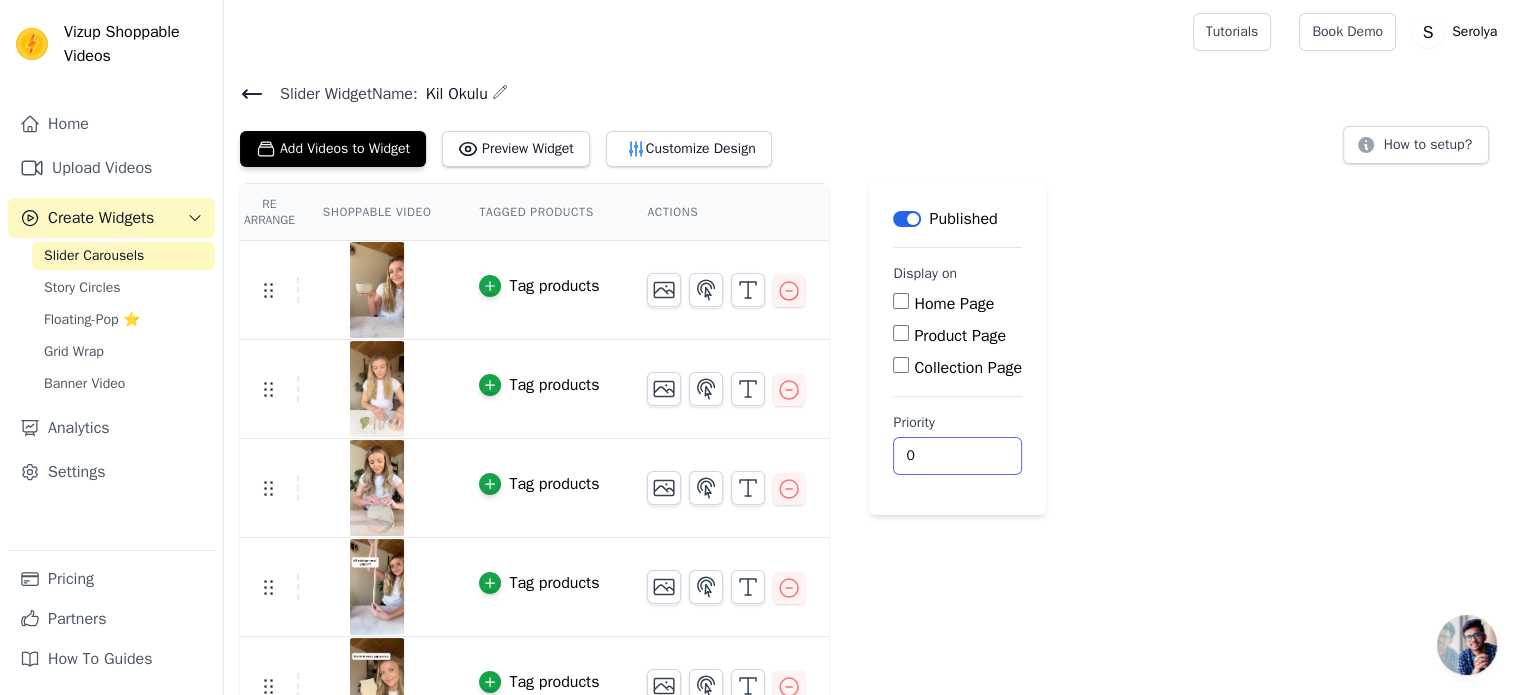 click on "0" at bounding box center [957, 456] 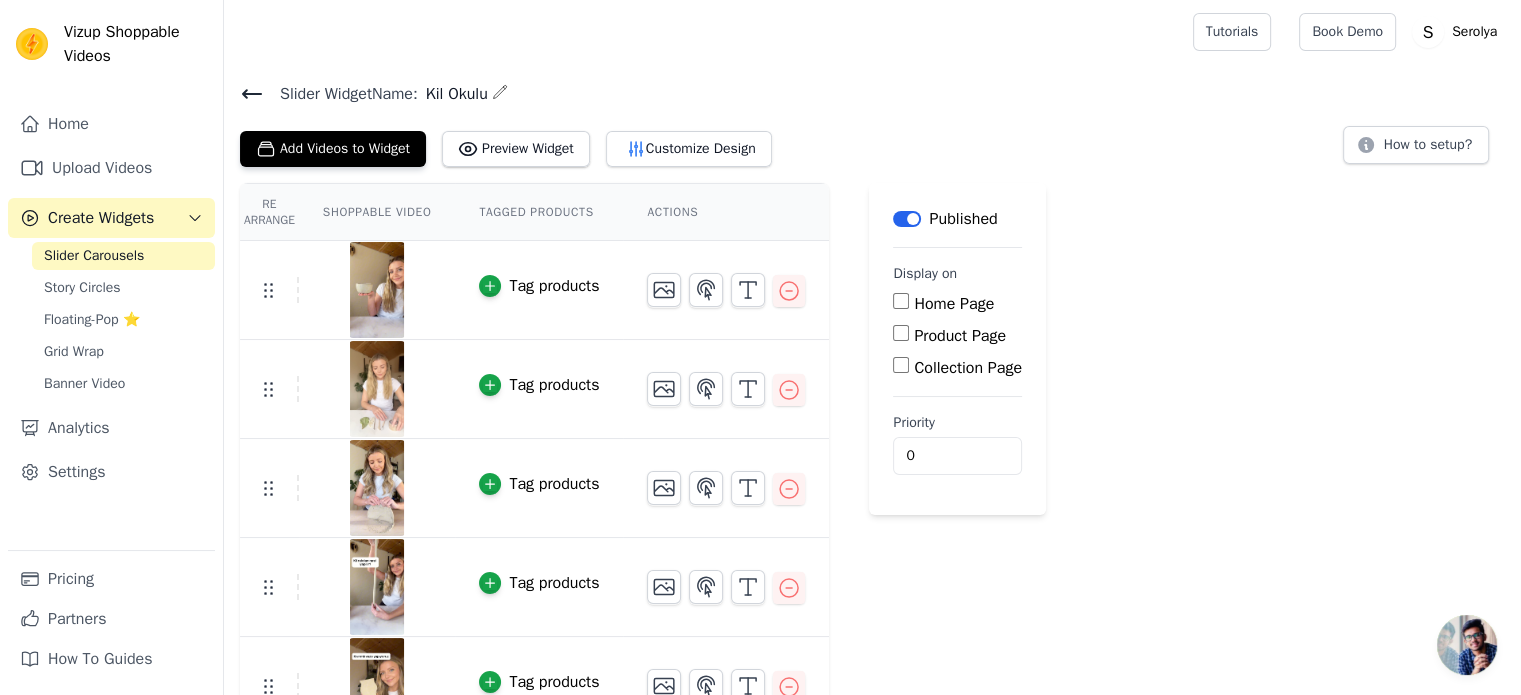 click on "Re Arrange   Shoppable Video   Tagged Products   Actions             Tag products                             Tag products                             Tag products                             Tag products                             Tag products                       Save Videos In This New Order   Save   Dismiss     Label     Published     Display on     Home Page     Product Page       Collection Page       Priority   0" at bounding box center [872, 459] 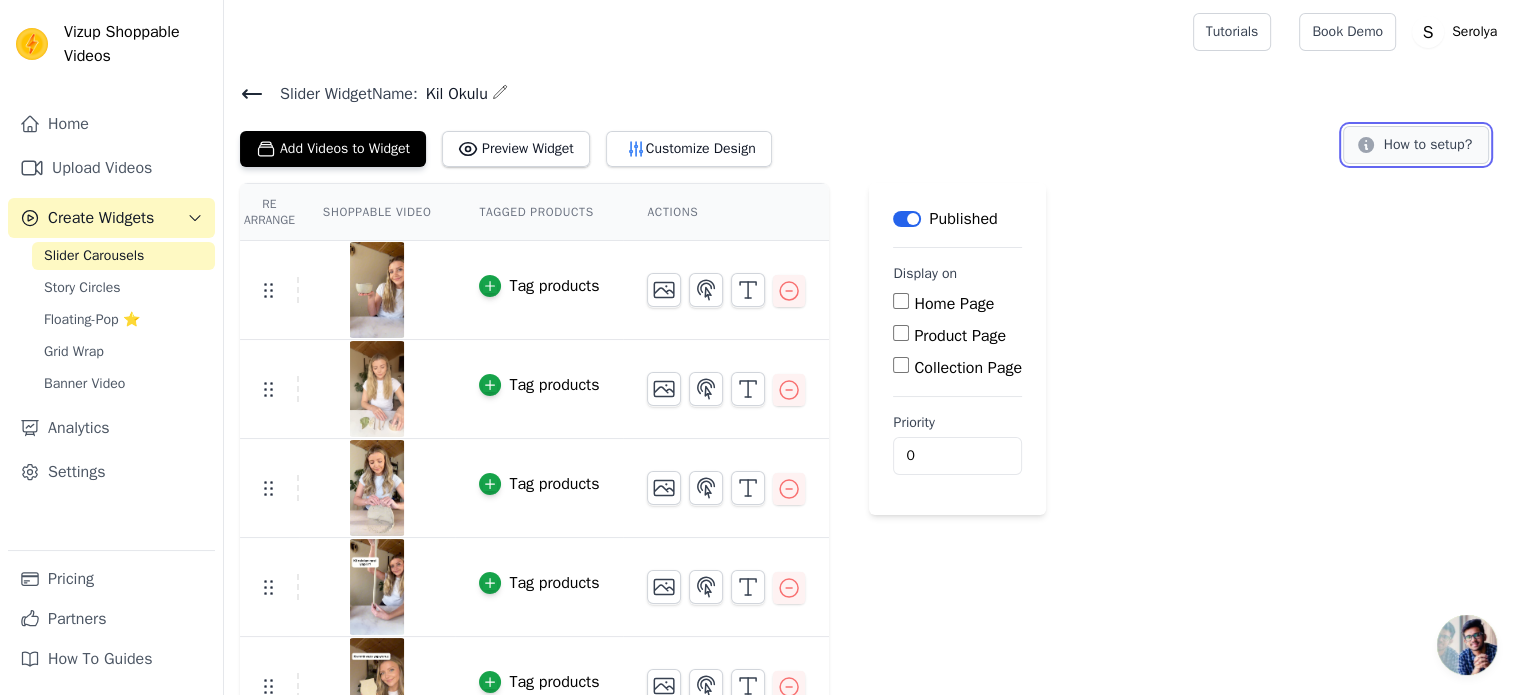 click on "How to setup?" at bounding box center [1416, 145] 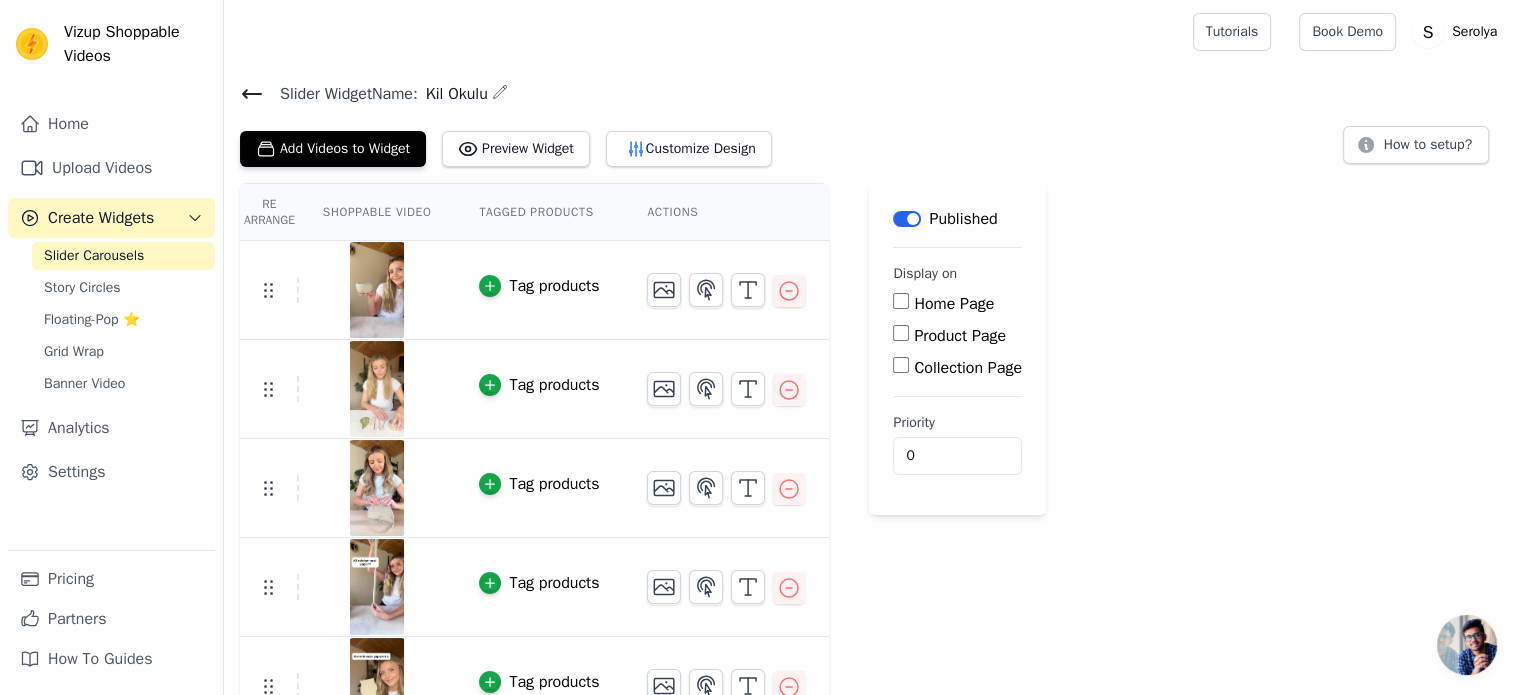 click on "Home Page" at bounding box center (901, 301) 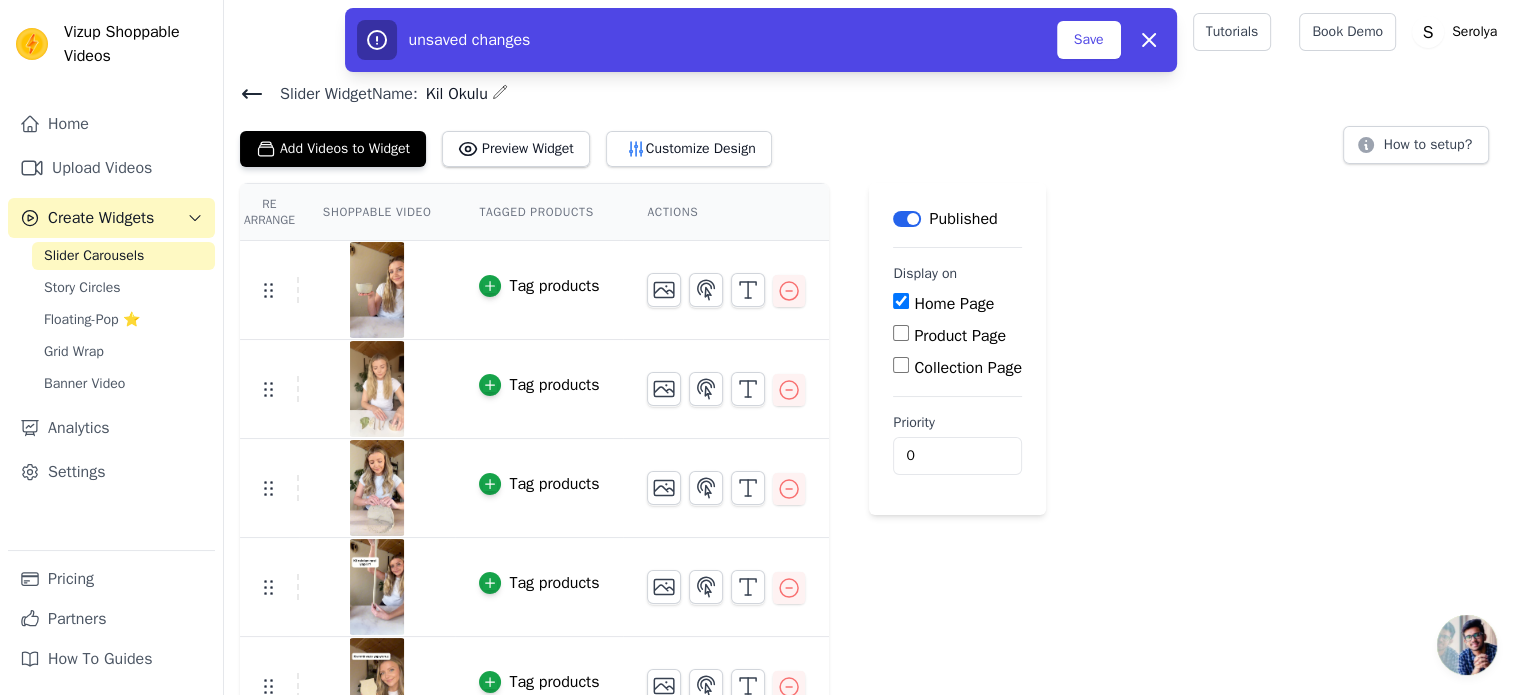 click on "Product Page" at bounding box center [901, 333] 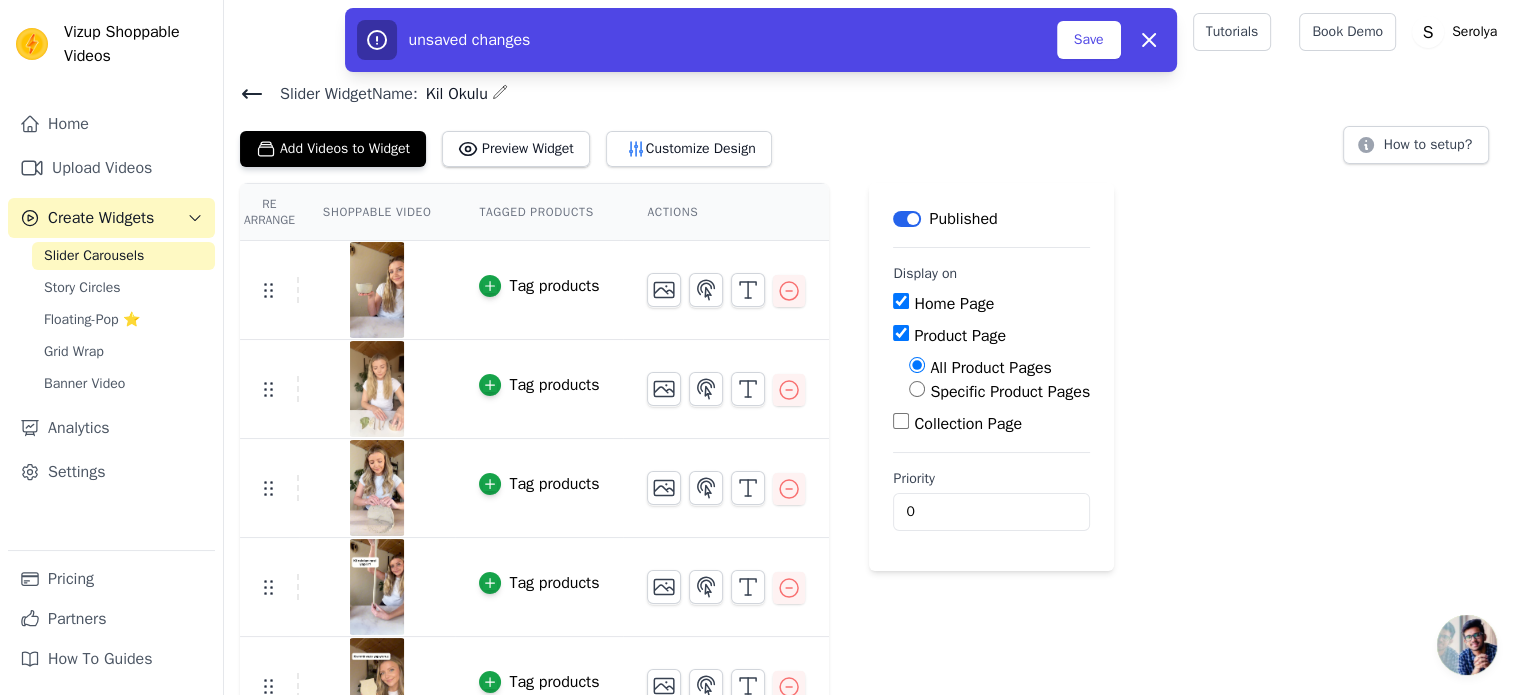 click on "Collection Page" at bounding box center [901, 421] 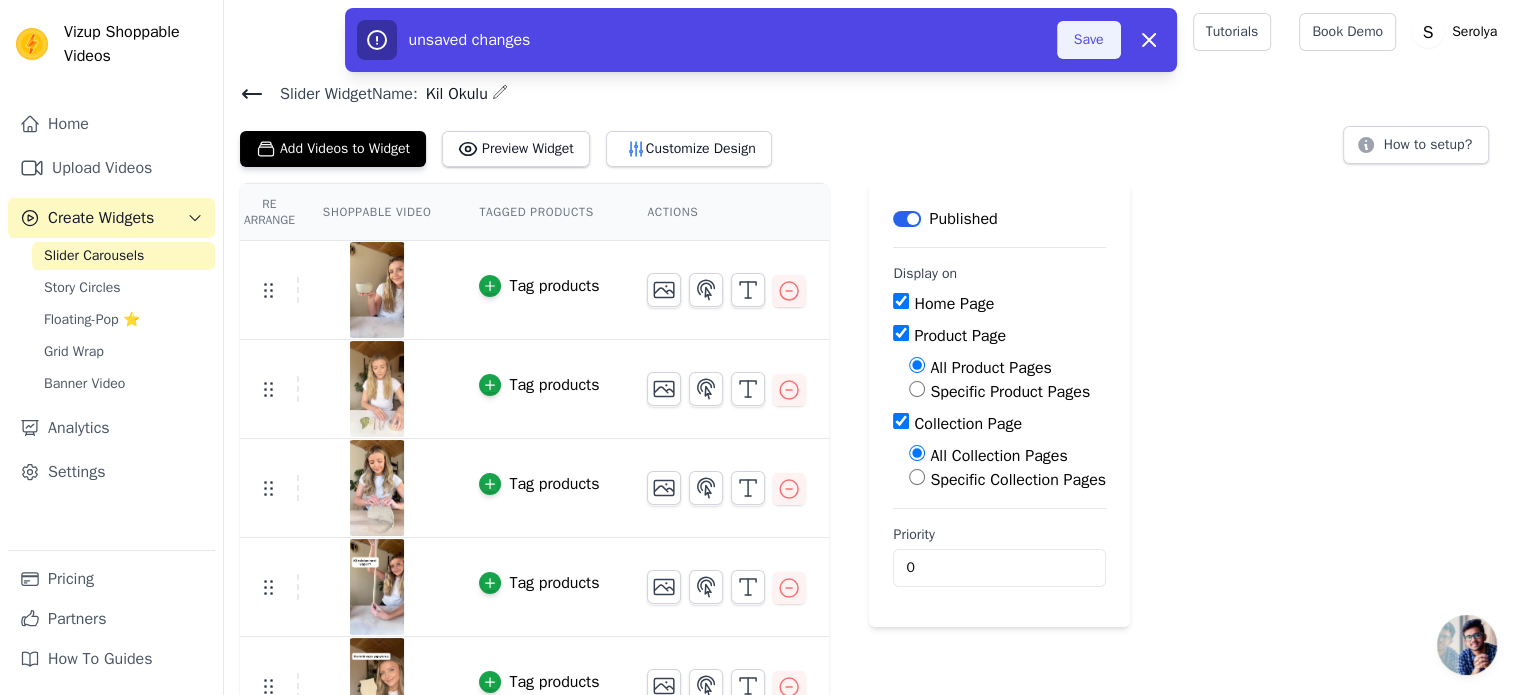 click on "Save" at bounding box center [1089, 40] 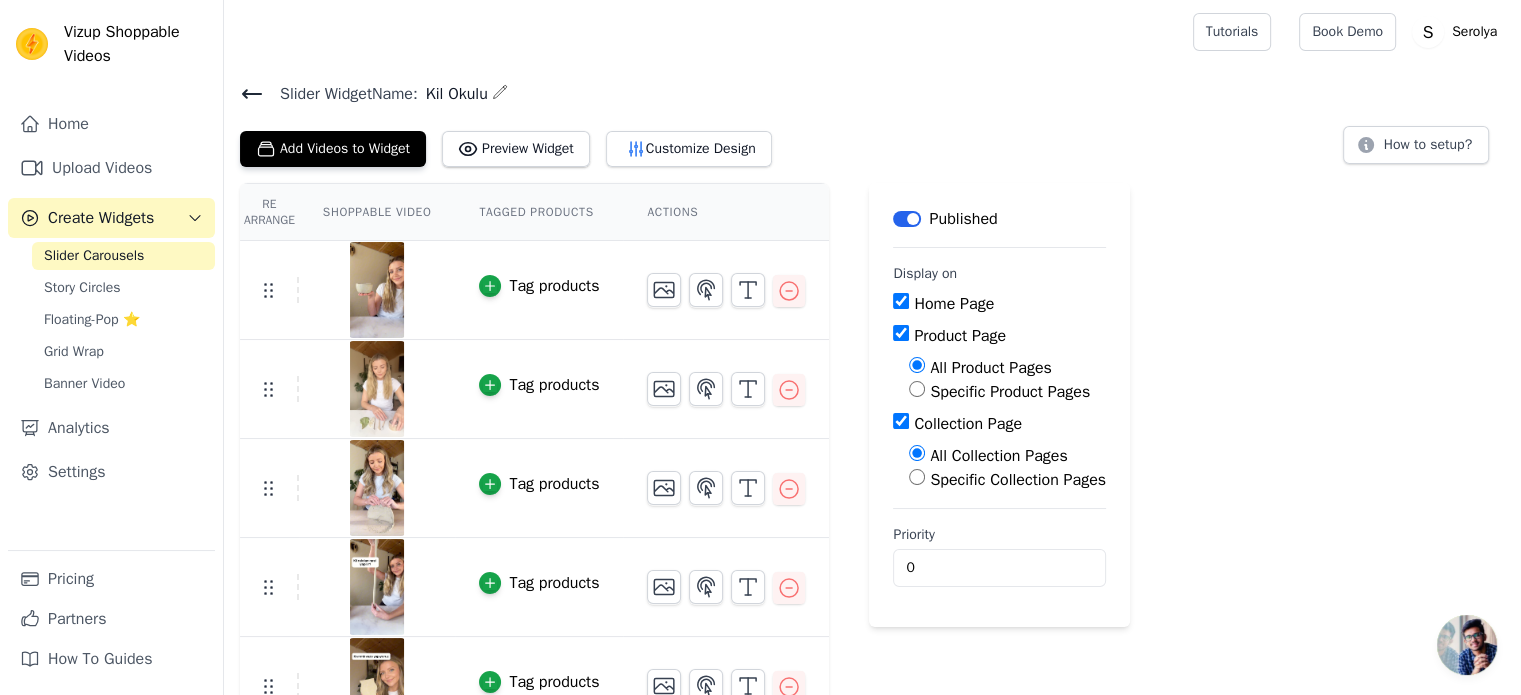 click on "Slider Widget  Name:   Kil Okulu
Add Videos to Widget
Preview Widget       Customize Design
How to setup?" at bounding box center [872, 123] 